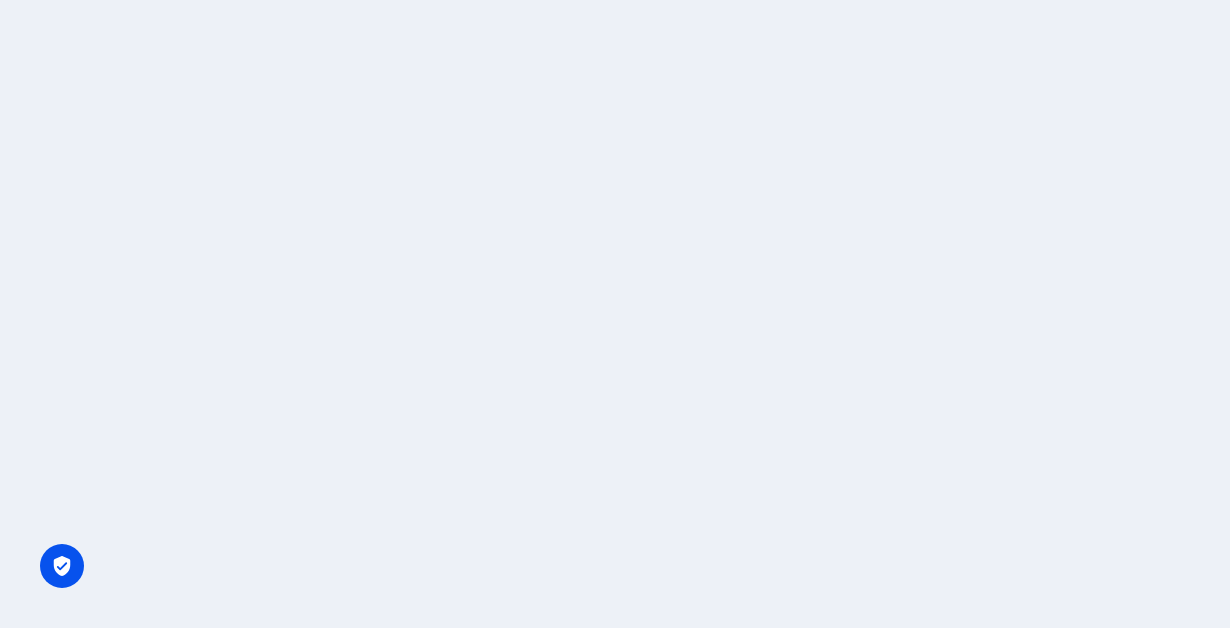 scroll, scrollTop: 0, scrollLeft: 0, axis: both 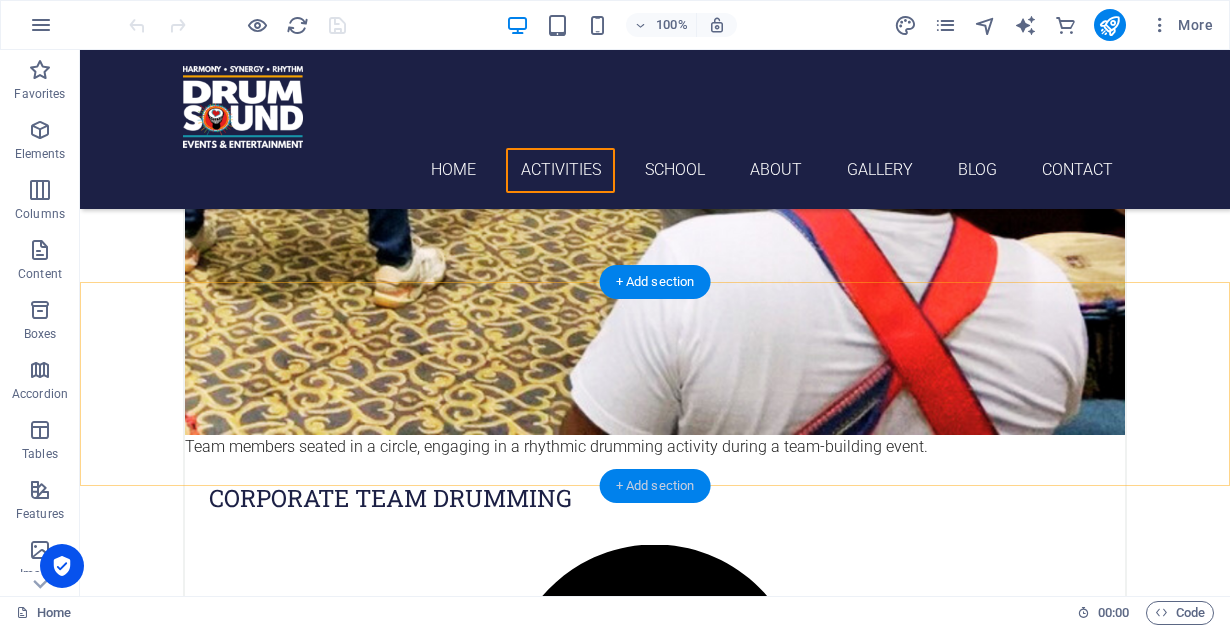 click on "+ Add section" at bounding box center (655, 486) 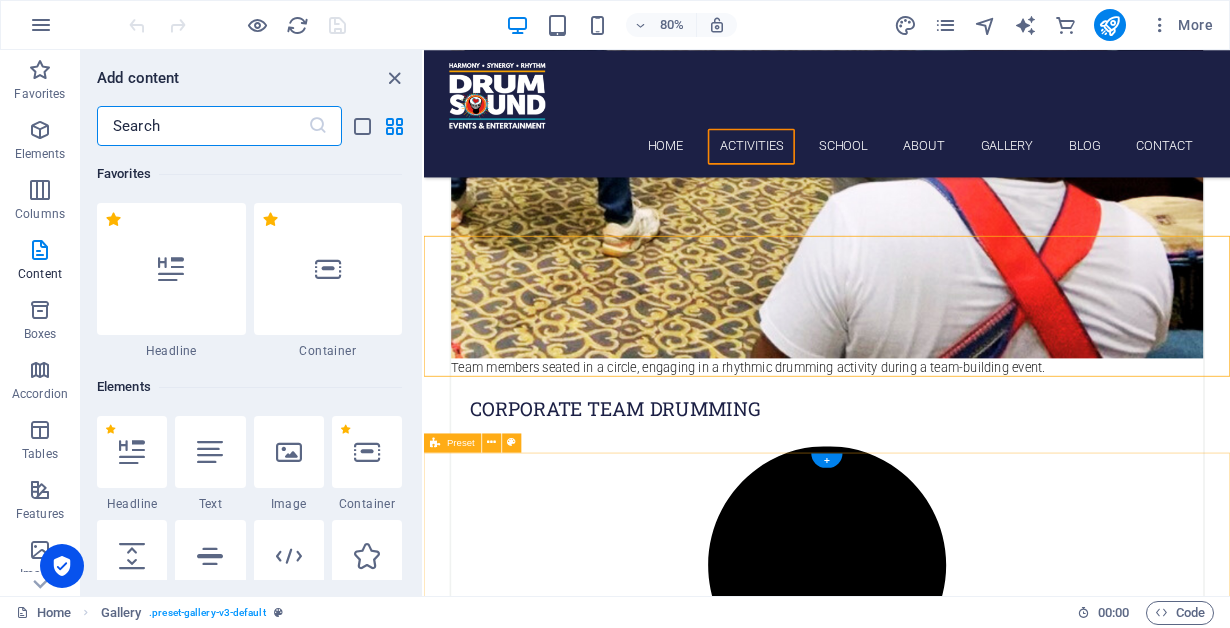 scroll, scrollTop: 2729, scrollLeft: 0, axis: vertical 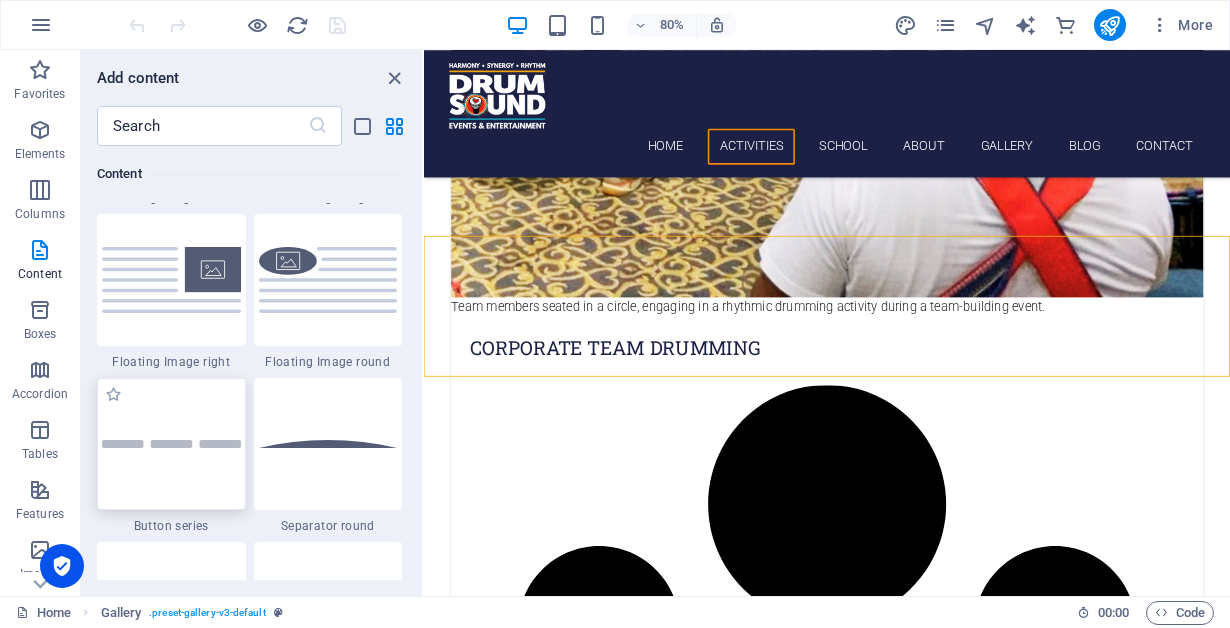 click at bounding box center [171, 444] 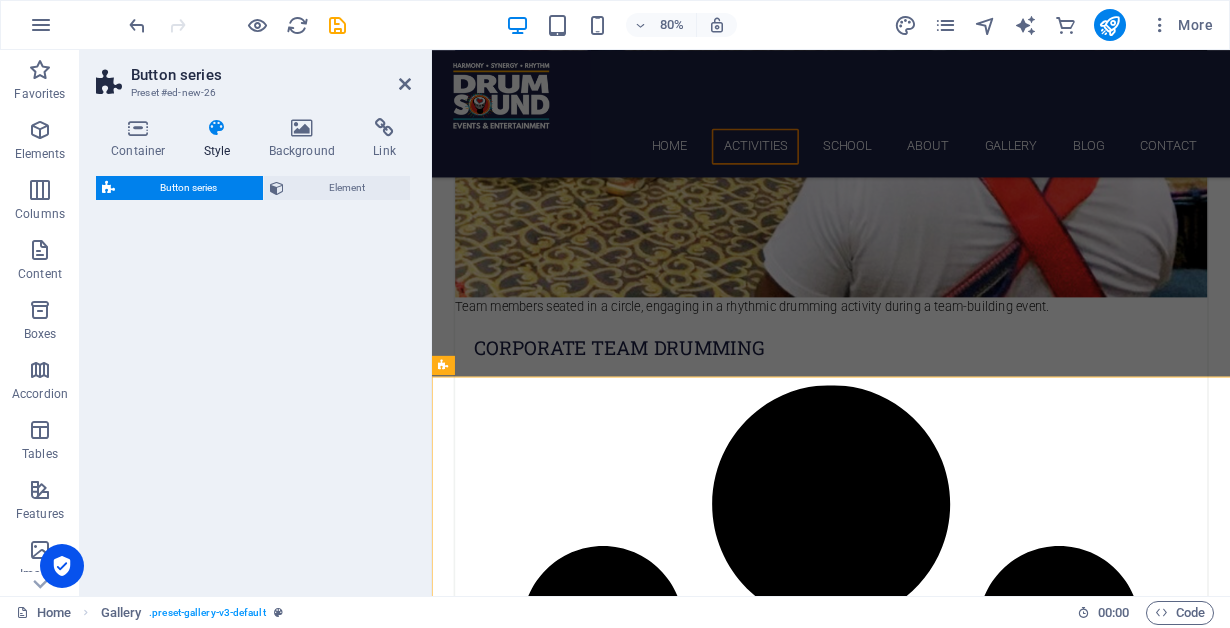 select on "rem" 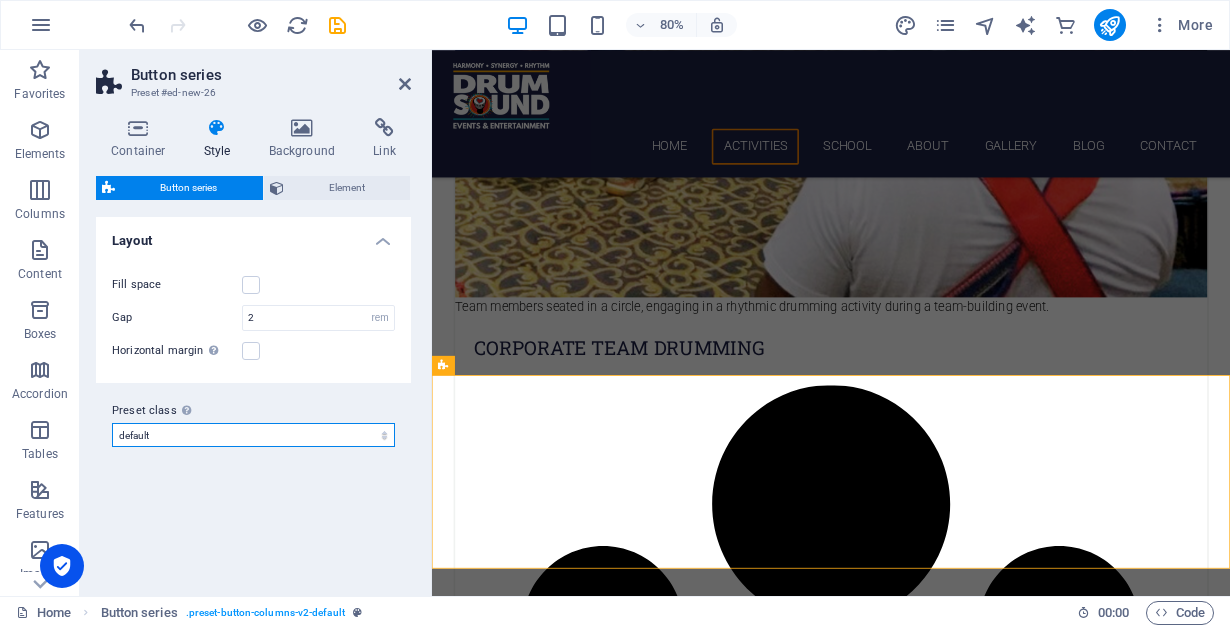 click on "default Add preset class" at bounding box center [253, 435] 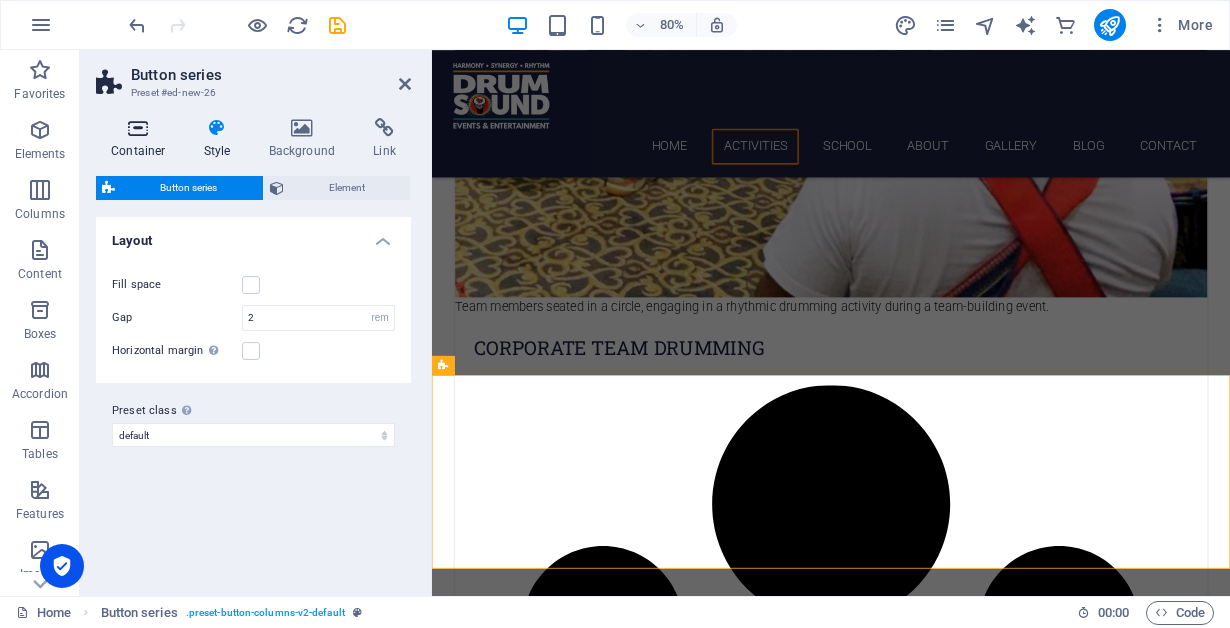 click at bounding box center [138, 128] 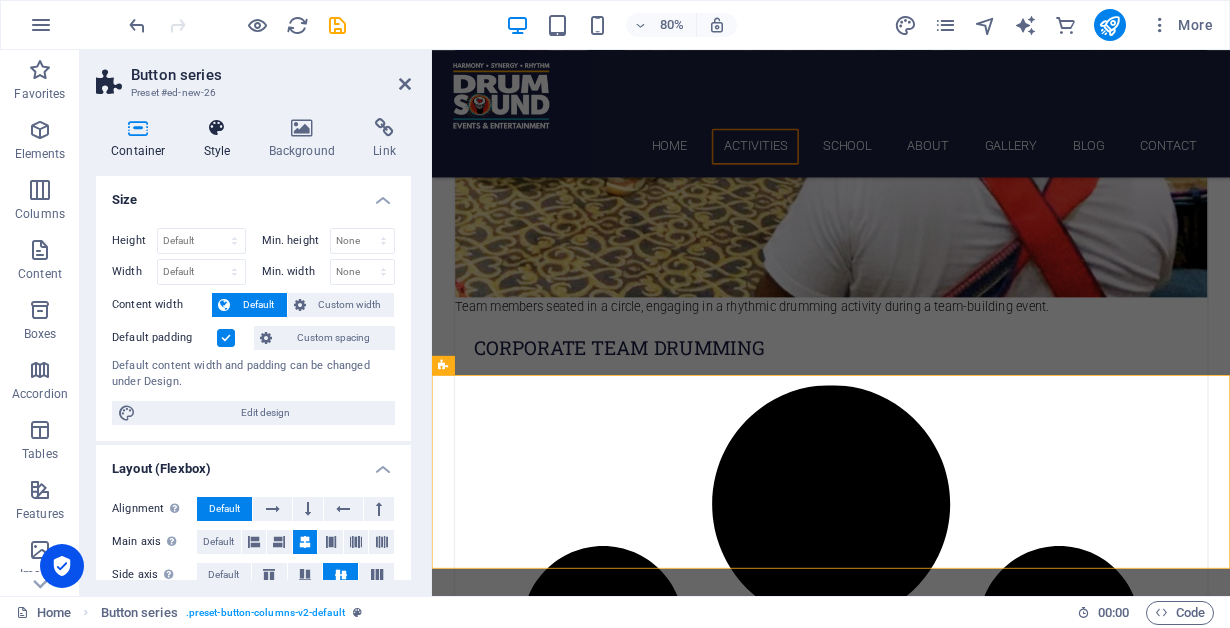 click on "Style" at bounding box center [221, 139] 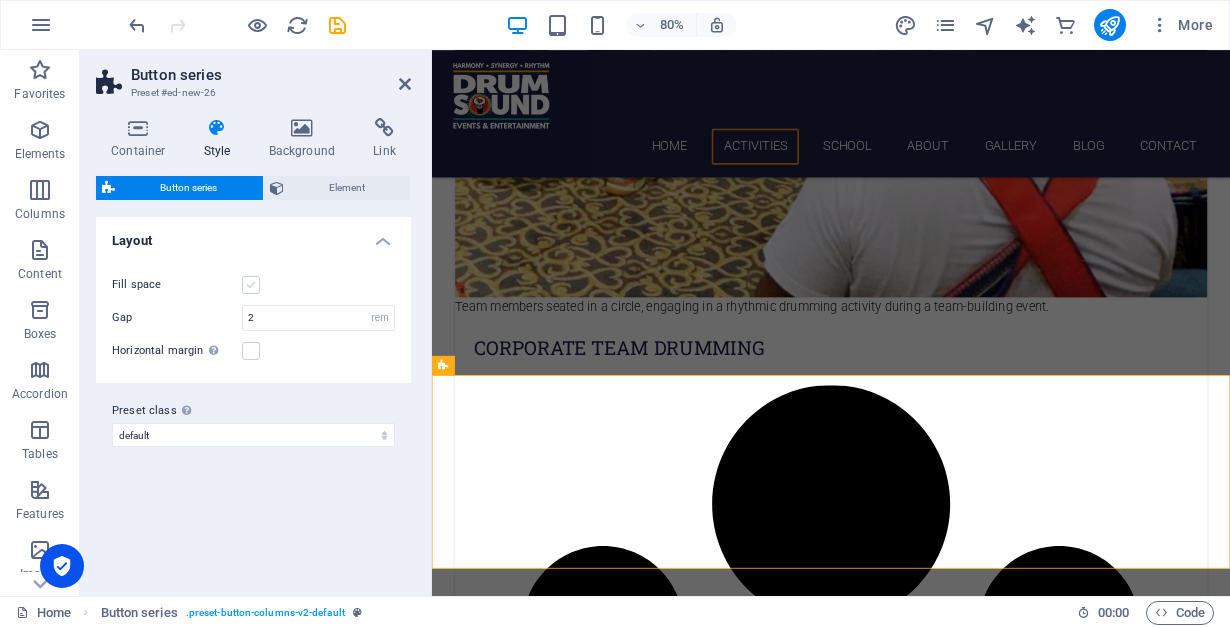 click at bounding box center [251, 285] 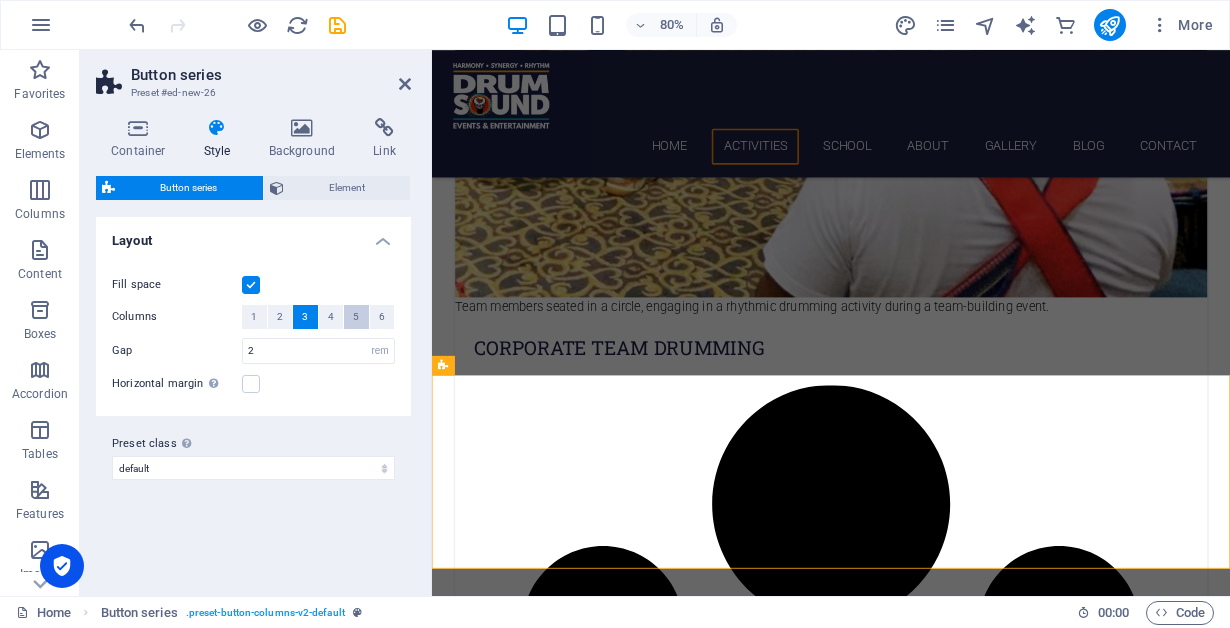 click on "5" at bounding box center [356, 317] 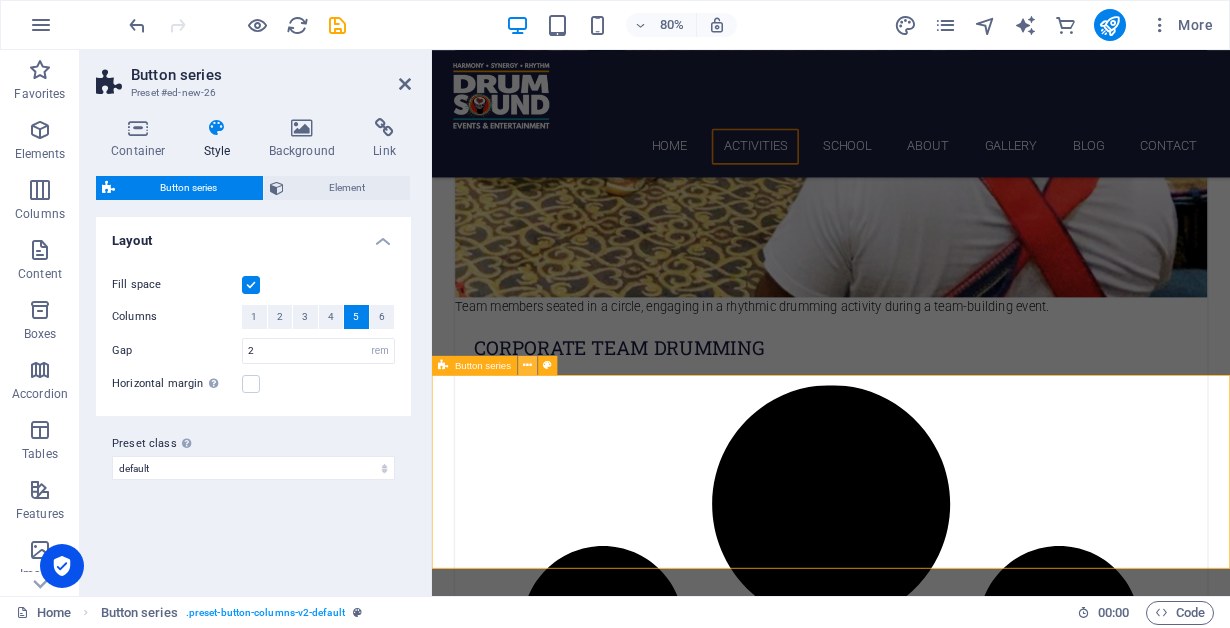 click at bounding box center [528, 364] 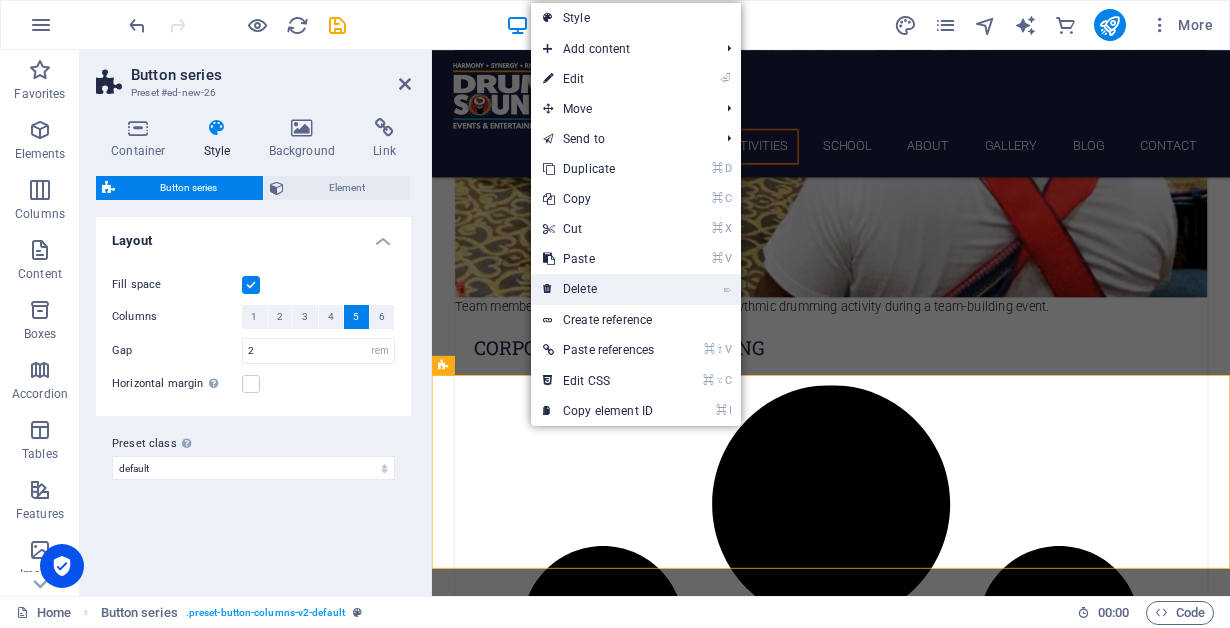 click on "⌦  Delete" at bounding box center (598, 289) 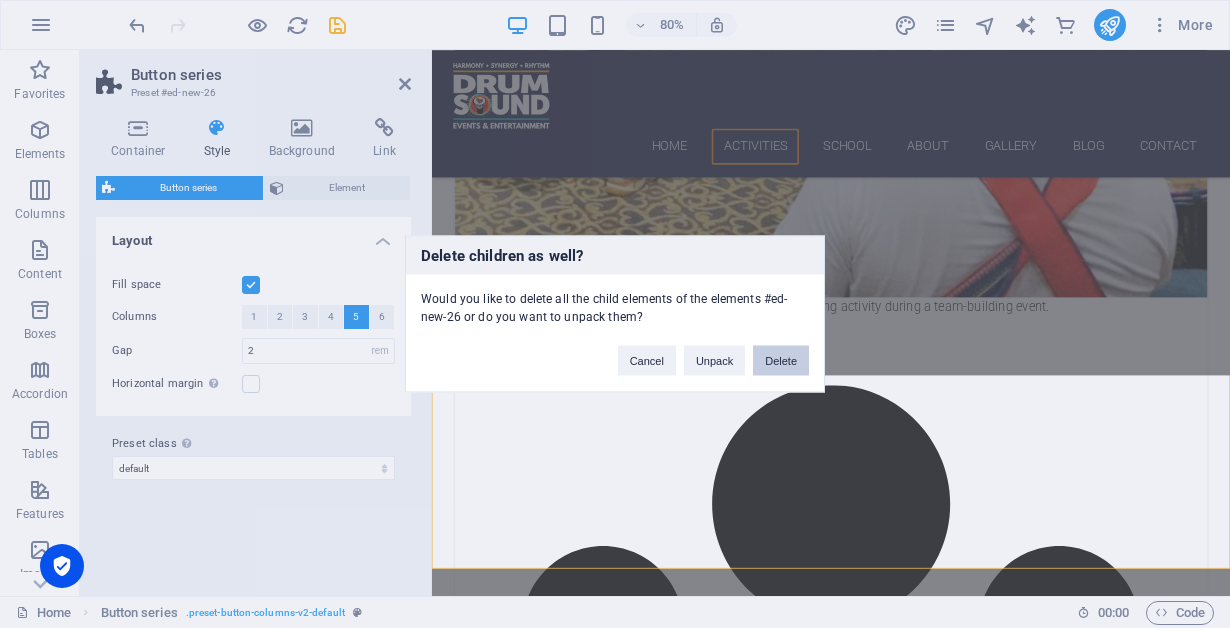 click on "Delete" at bounding box center (781, 361) 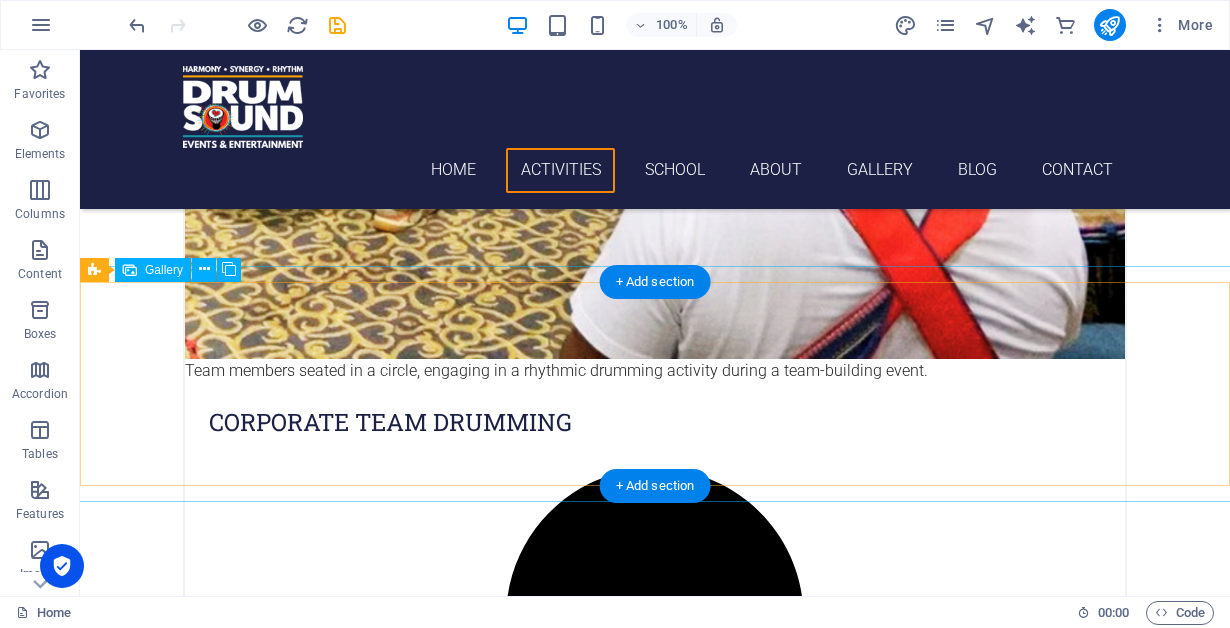 scroll, scrollTop: 2653, scrollLeft: 0, axis: vertical 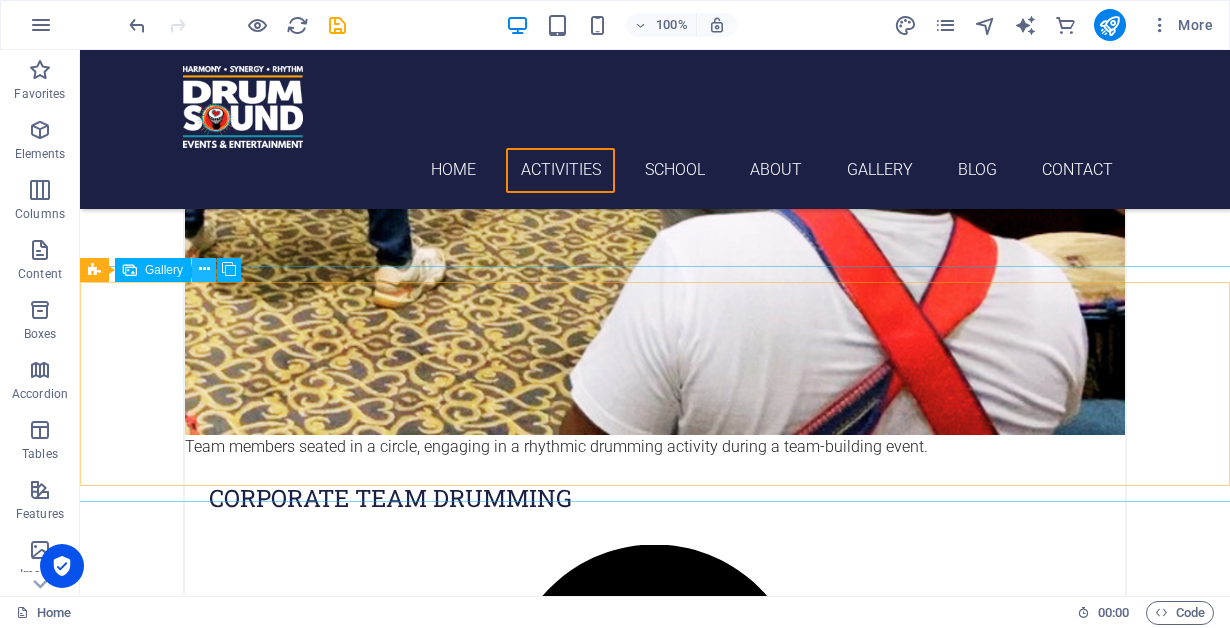 click at bounding box center (204, 269) 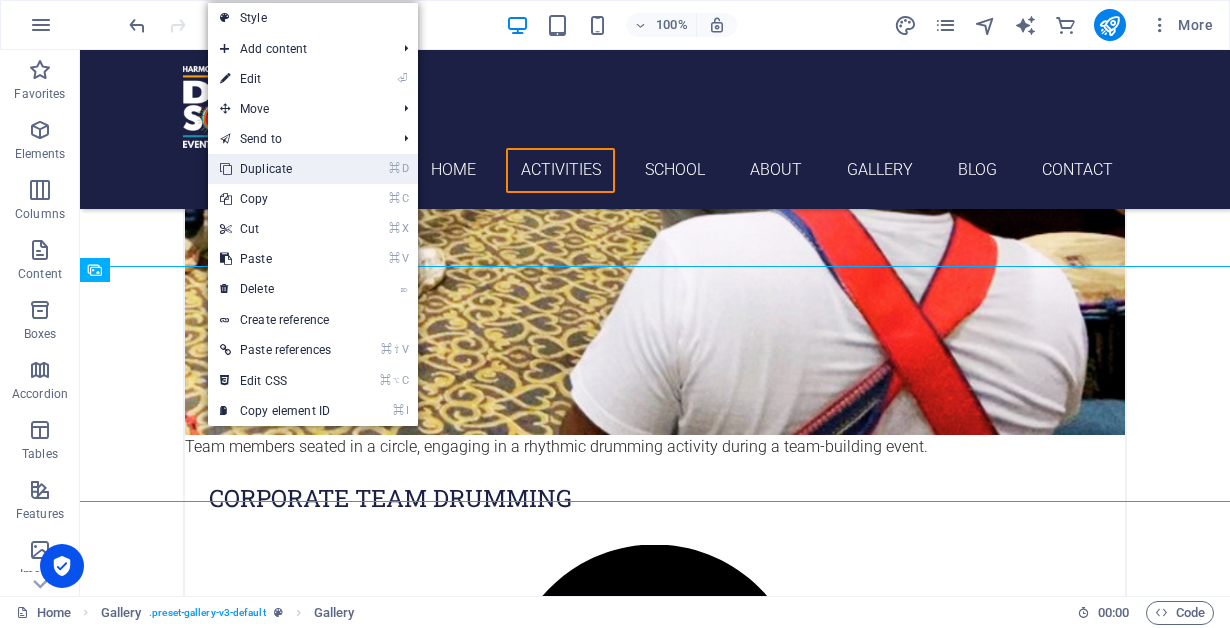 click on "⌘ D  Duplicate" at bounding box center [275, 169] 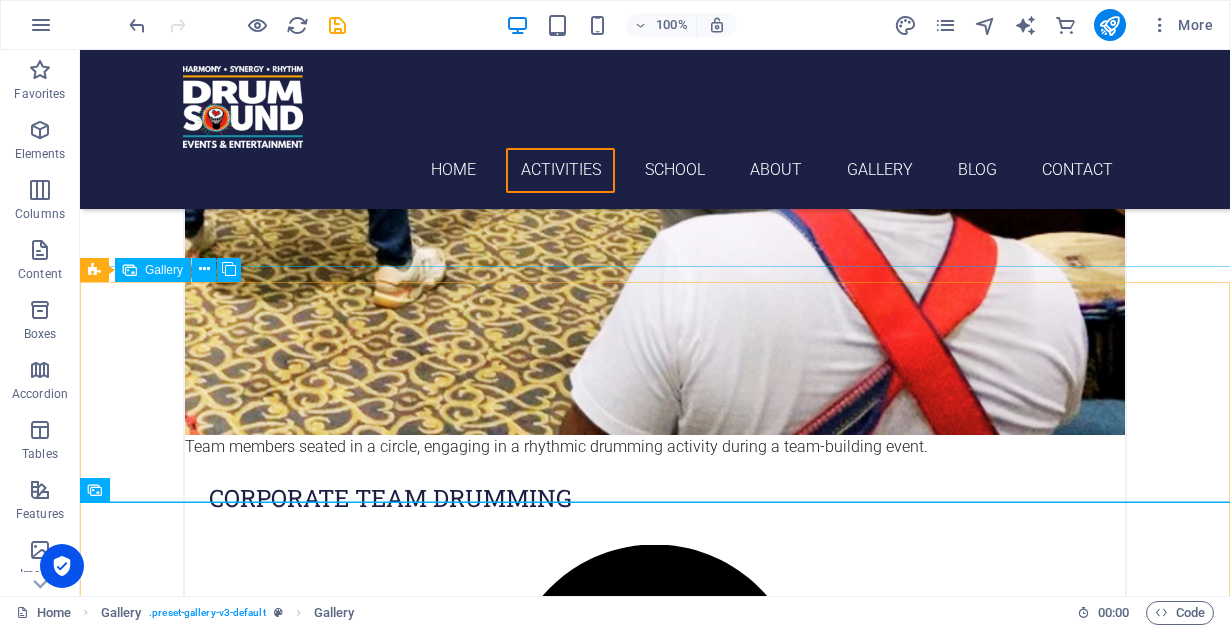 click on "Gallery" at bounding box center [164, 270] 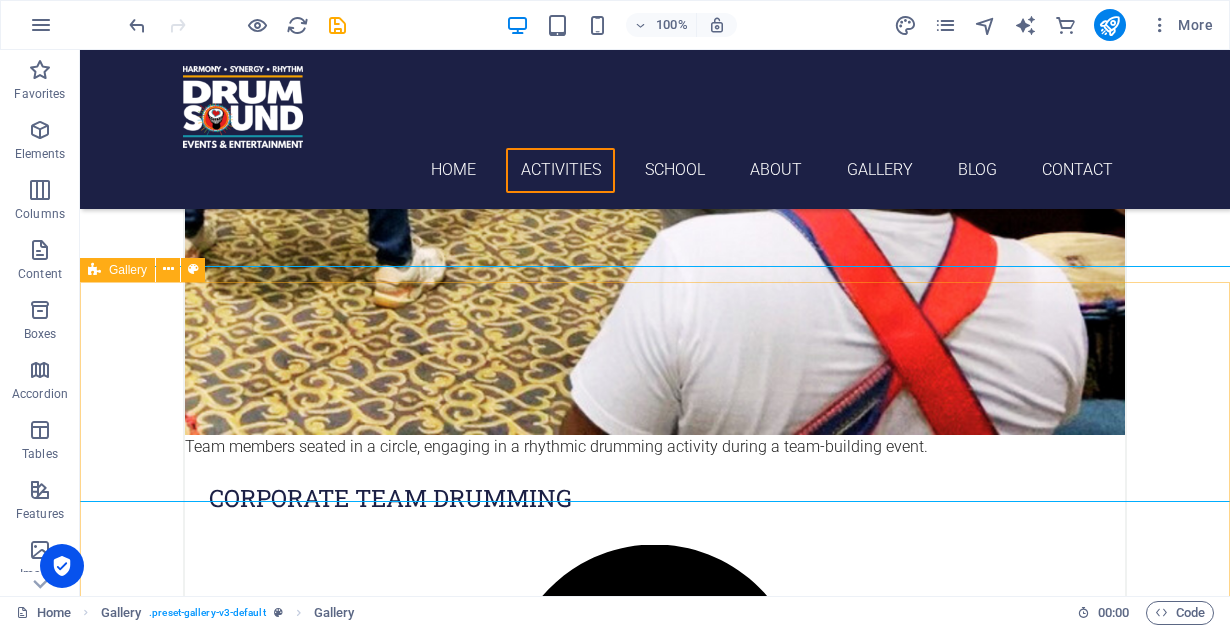 click on "Gallery" at bounding box center [128, 270] 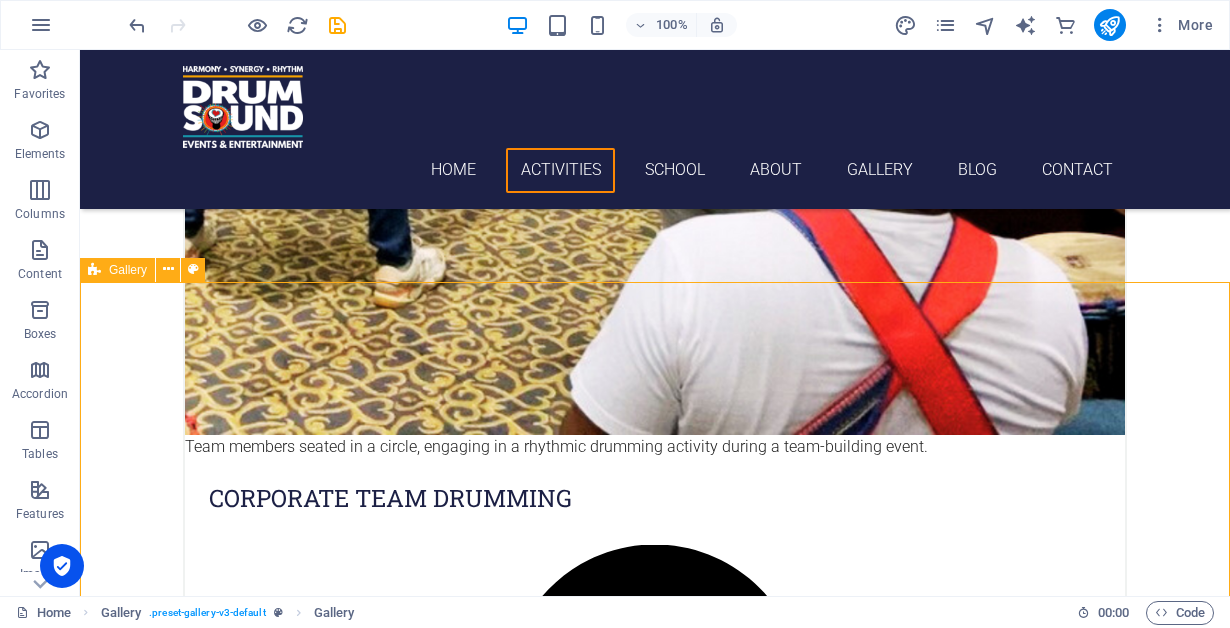 click on "Gallery" at bounding box center (128, 270) 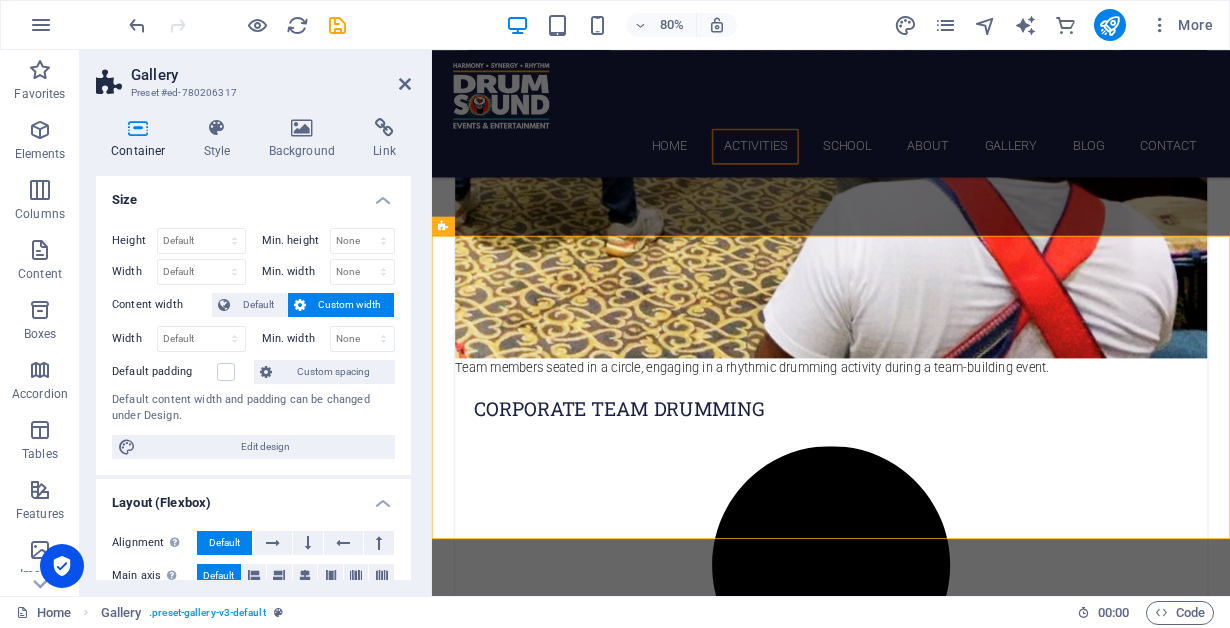 scroll, scrollTop: 2729, scrollLeft: 0, axis: vertical 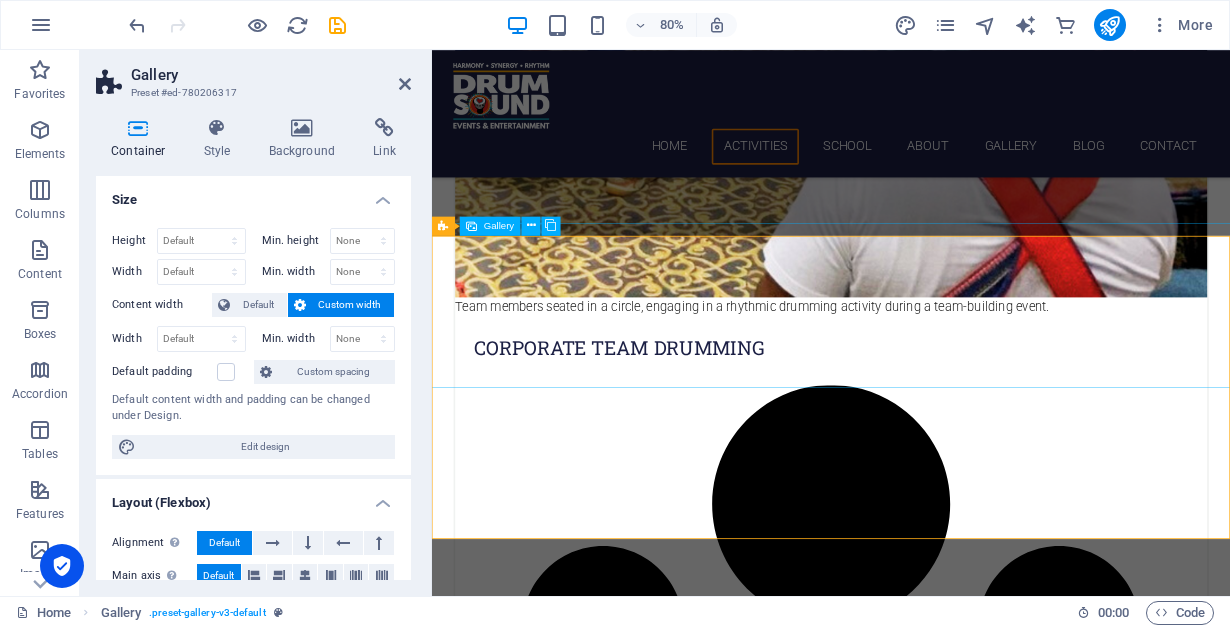click at bounding box center [519, 13031] 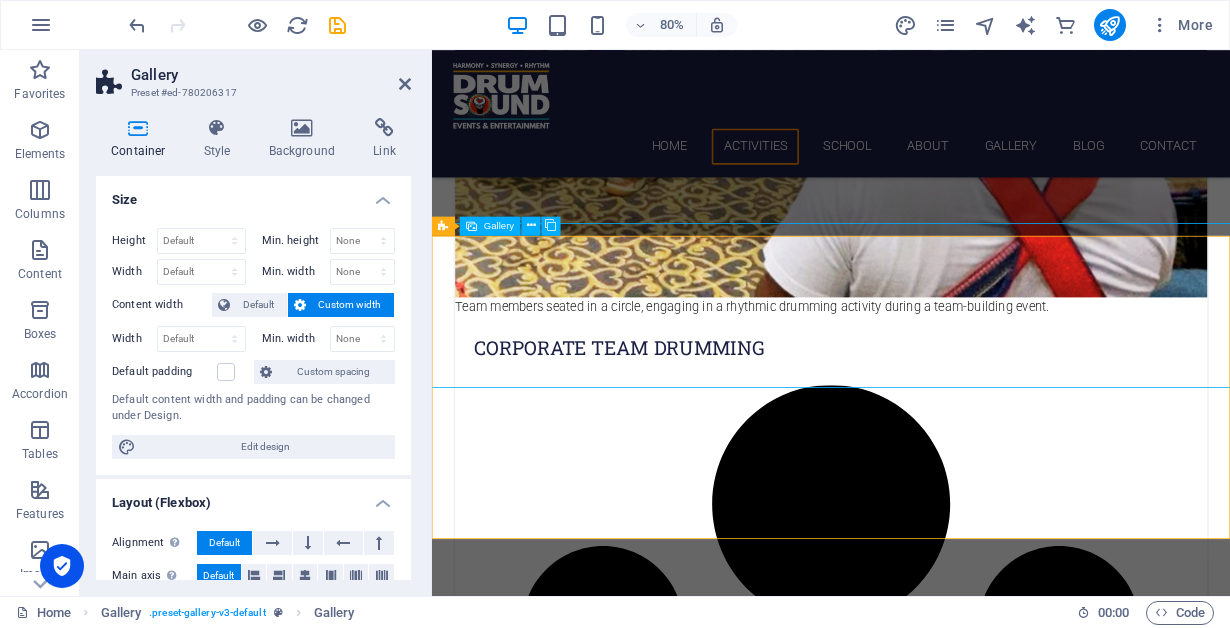 click at bounding box center (519, 13031) 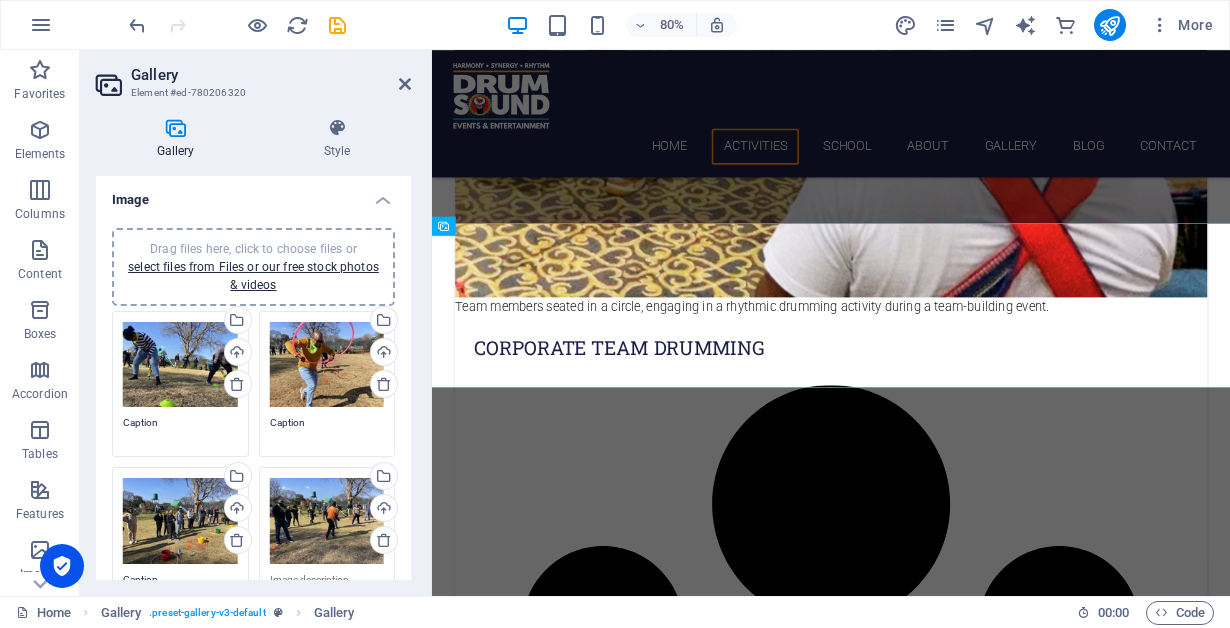 click on "Drag files here, click to choose files or select files from Files or our free stock photos & videos" at bounding box center (180, 365) 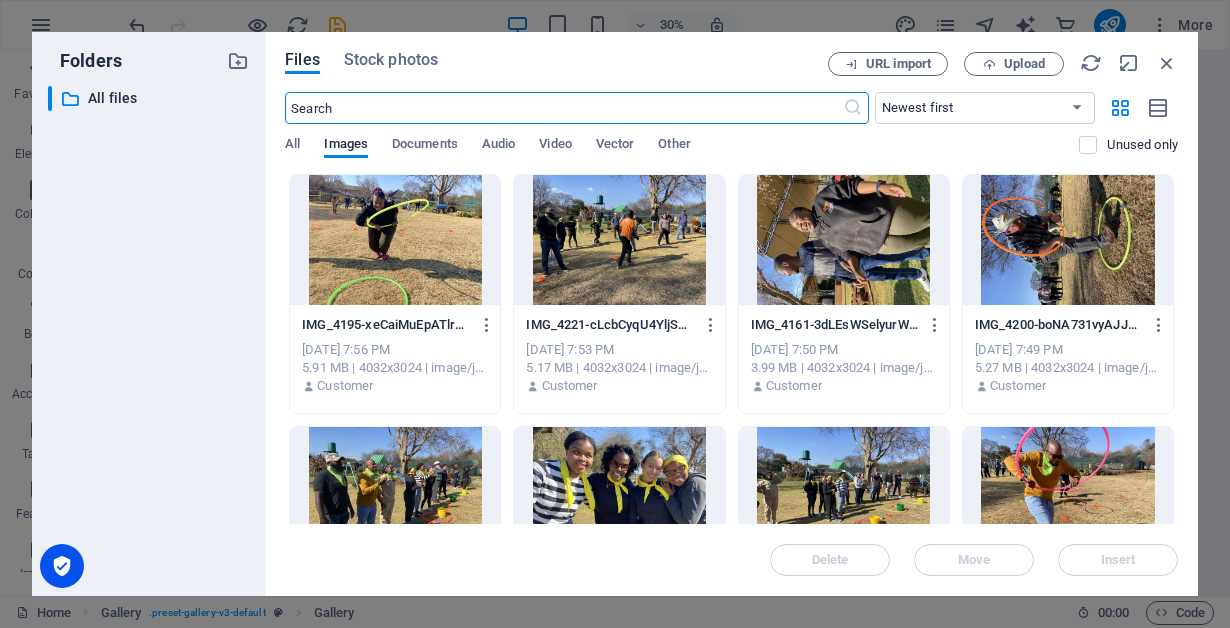 scroll, scrollTop: 3867, scrollLeft: 0, axis: vertical 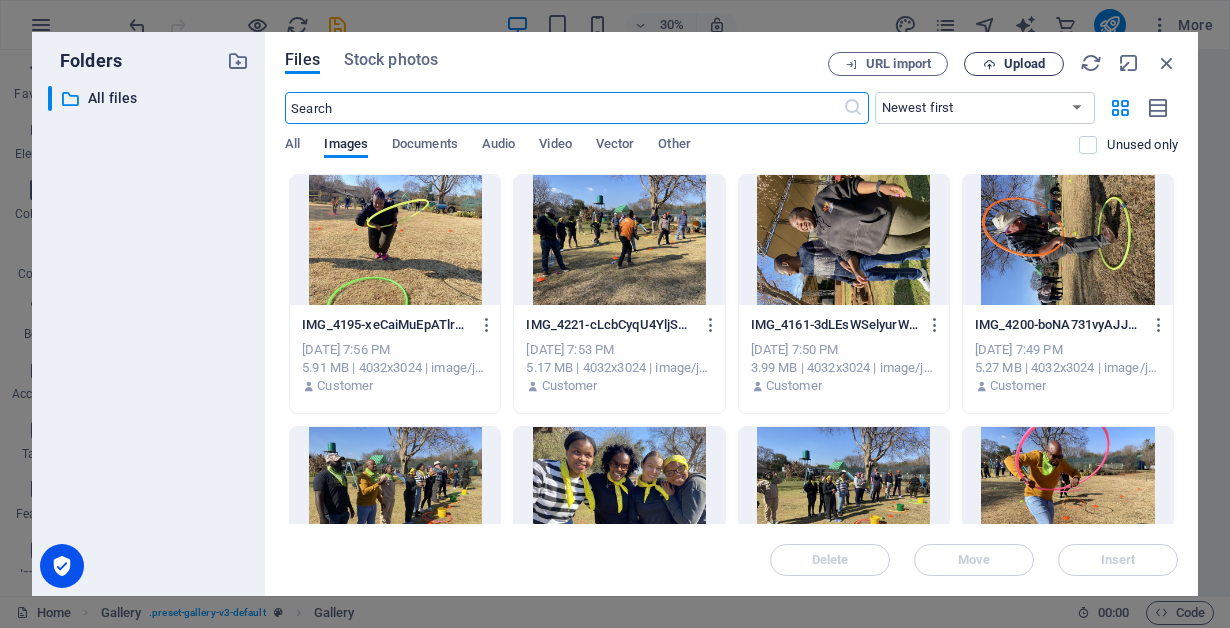 click on "Upload" at bounding box center [1024, 64] 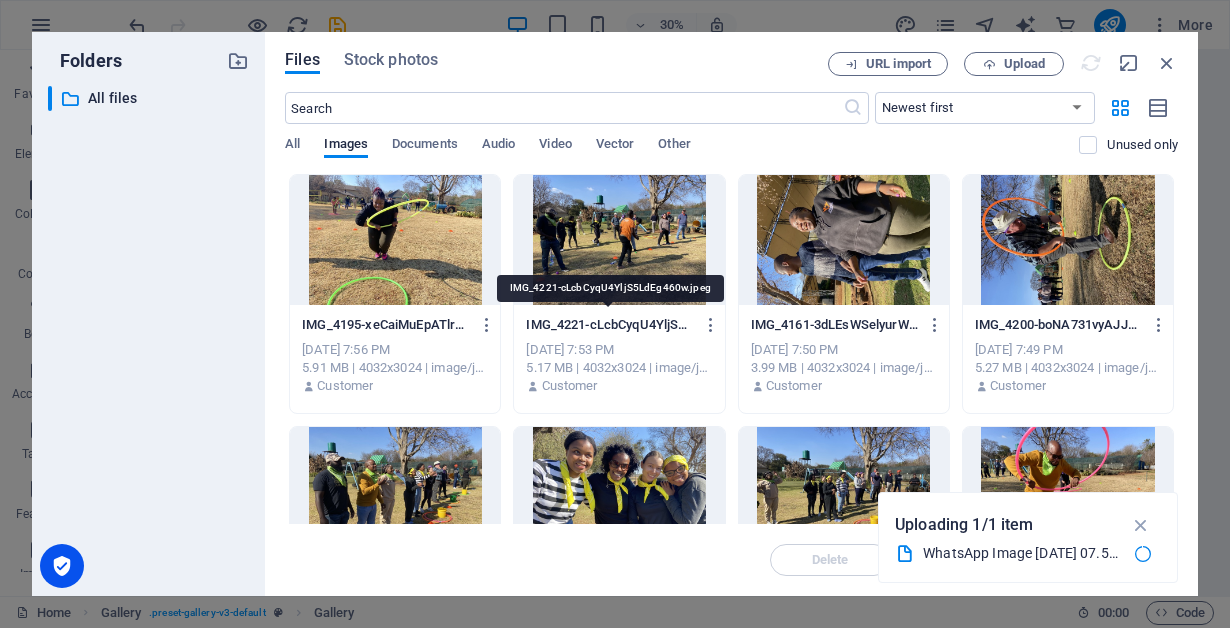 scroll, scrollTop: 2729, scrollLeft: 0, axis: vertical 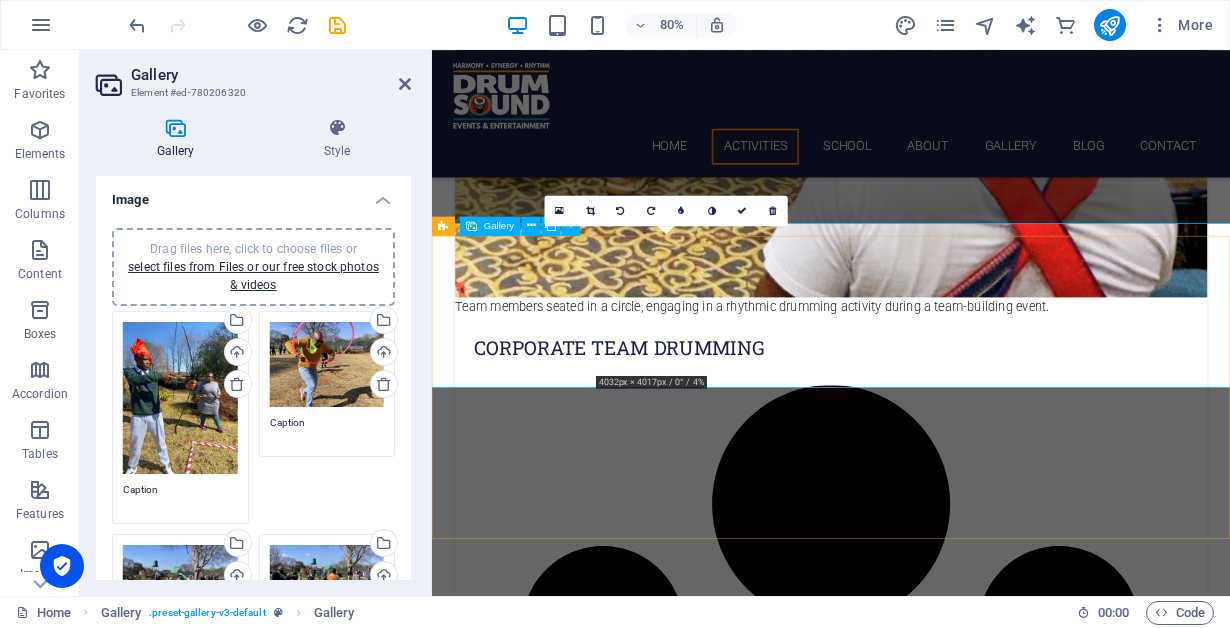 click at bounding box center (725, 13031) 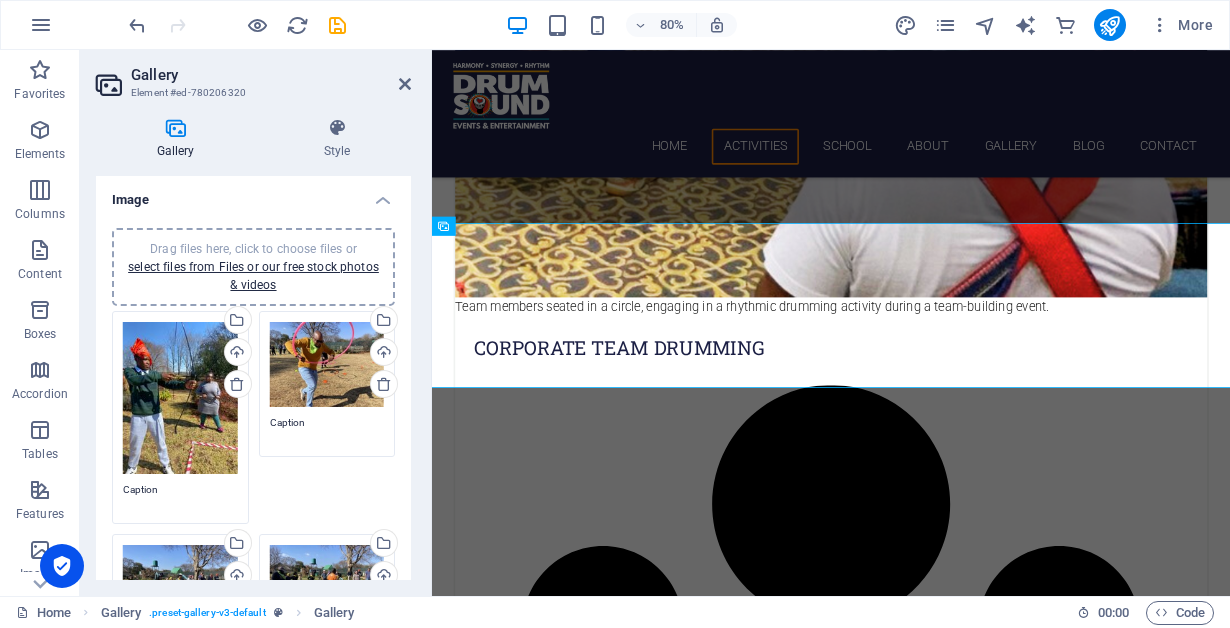click on "Drag files here, click to choose files or select files from Files or our free stock photos & videos" at bounding box center [327, 365] 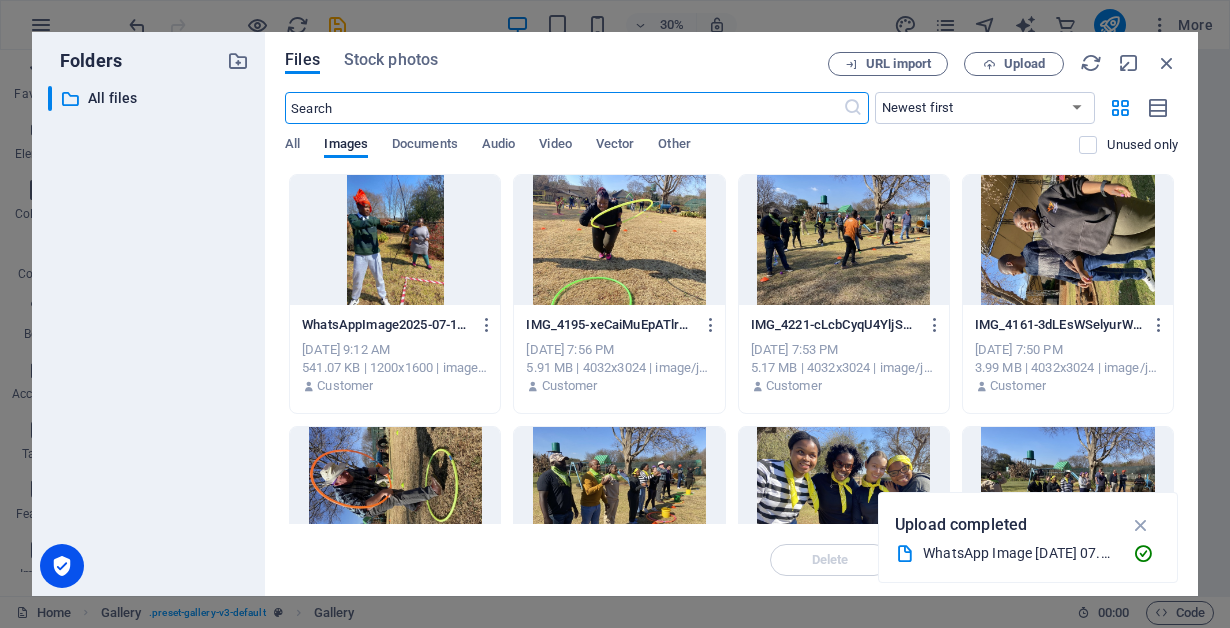 scroll, scrollTop: 3867, scrollLeft: 0, axis: vertical 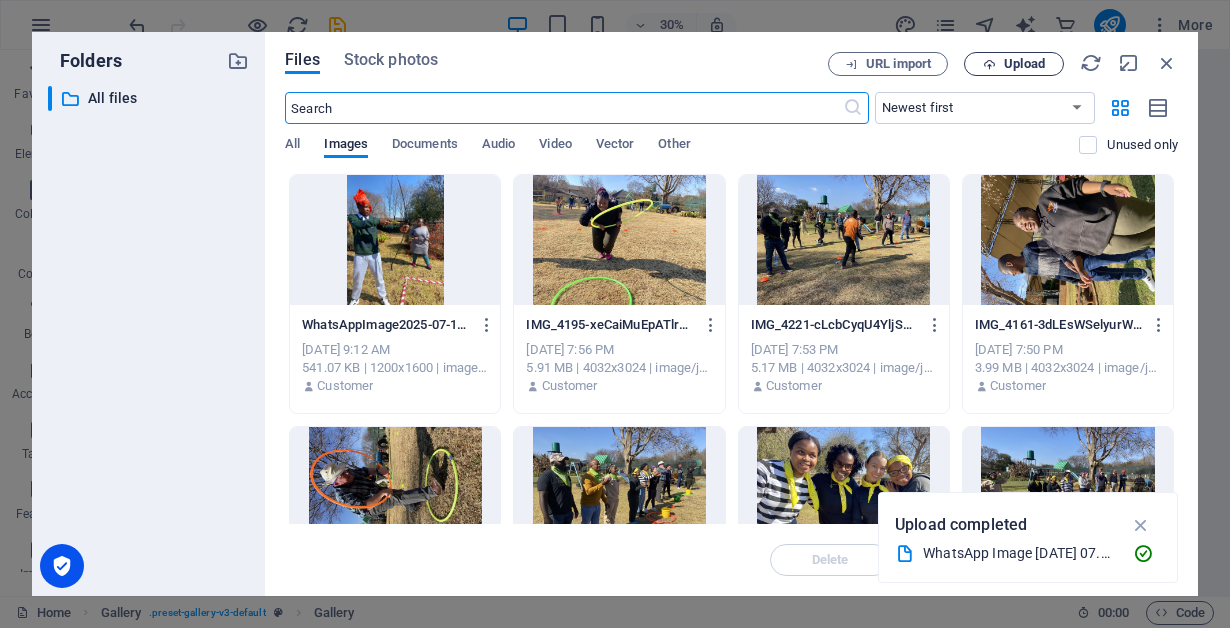 click at bounding box center [989, 64] 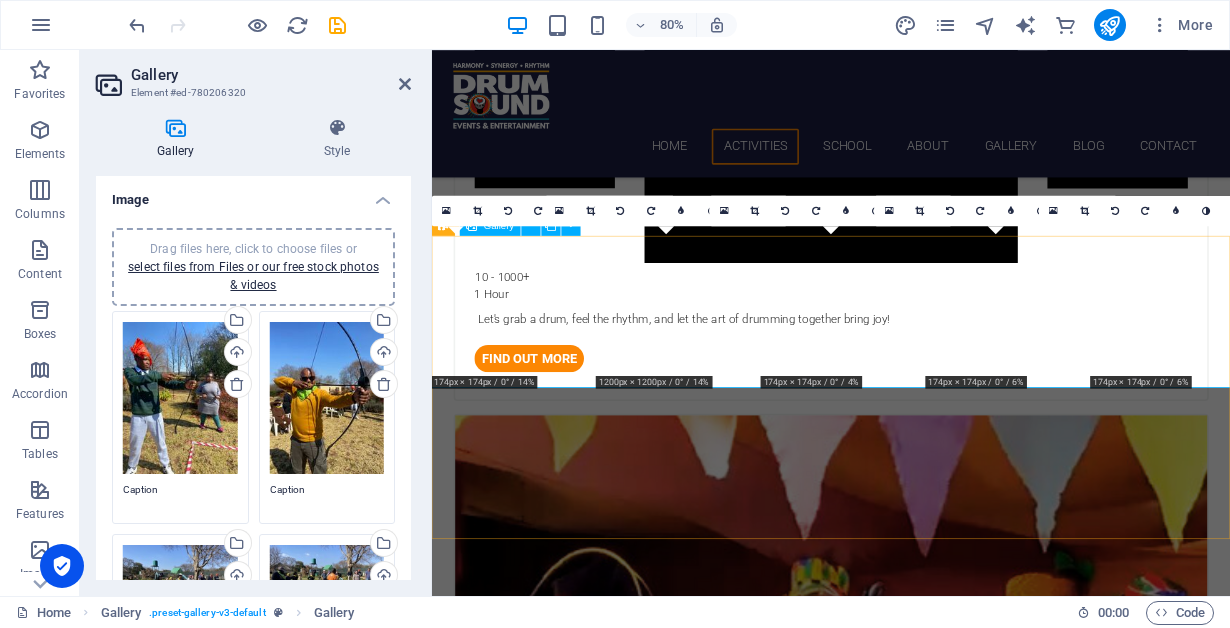 scroll, scrollTop: 2729, scrollLeft: 0, axis: vertical 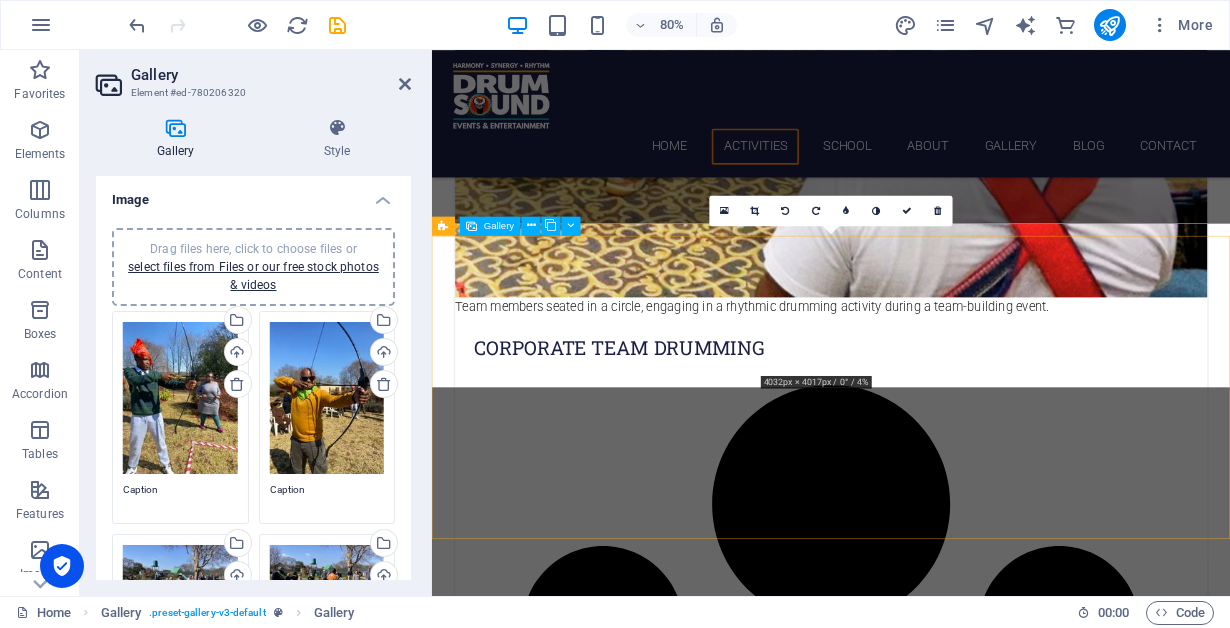 click at bounding box center [931, 13031] 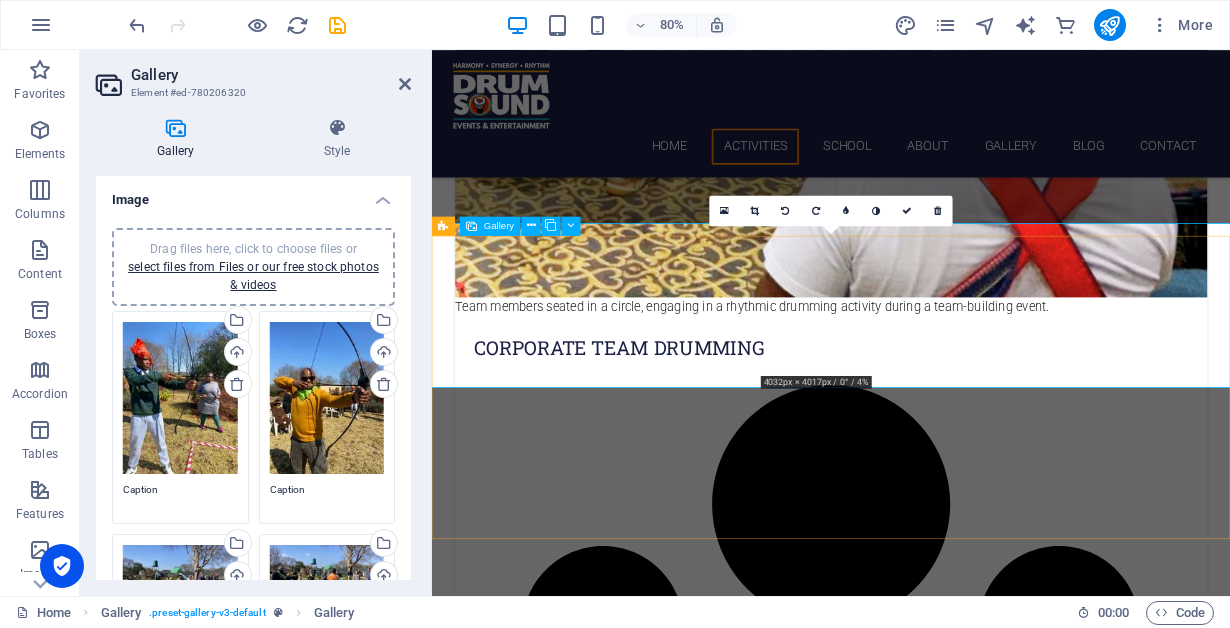 click at bounding box center [931, 13031] 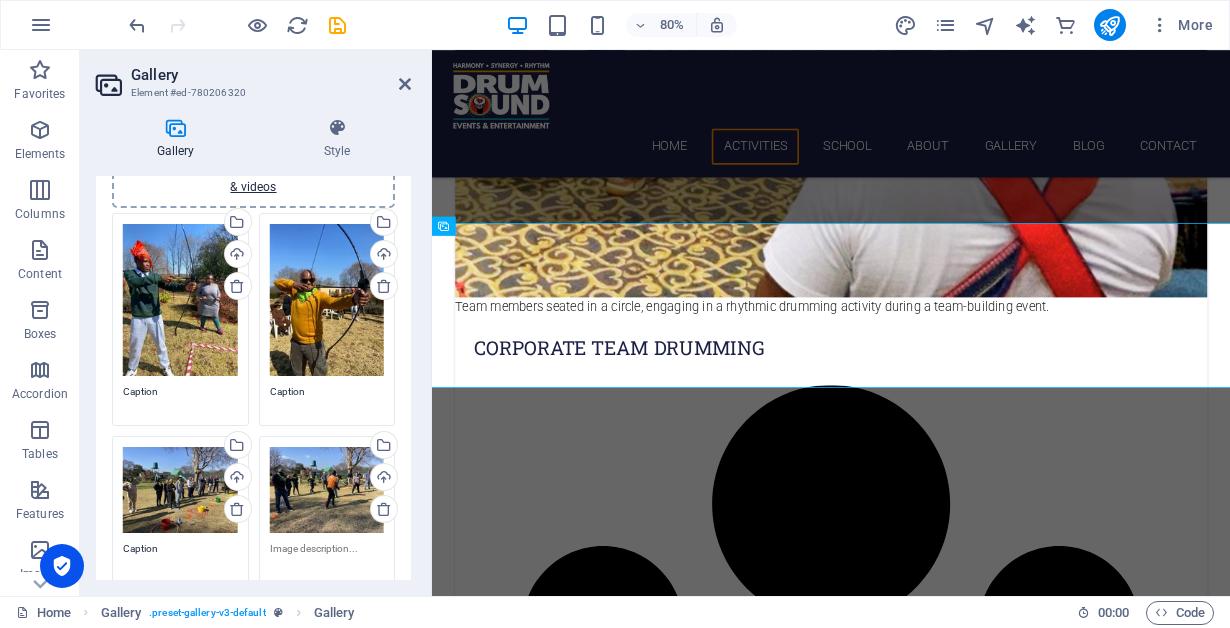 scroll, scrollTop: 120, scrollLeft: 0, axis: vertical 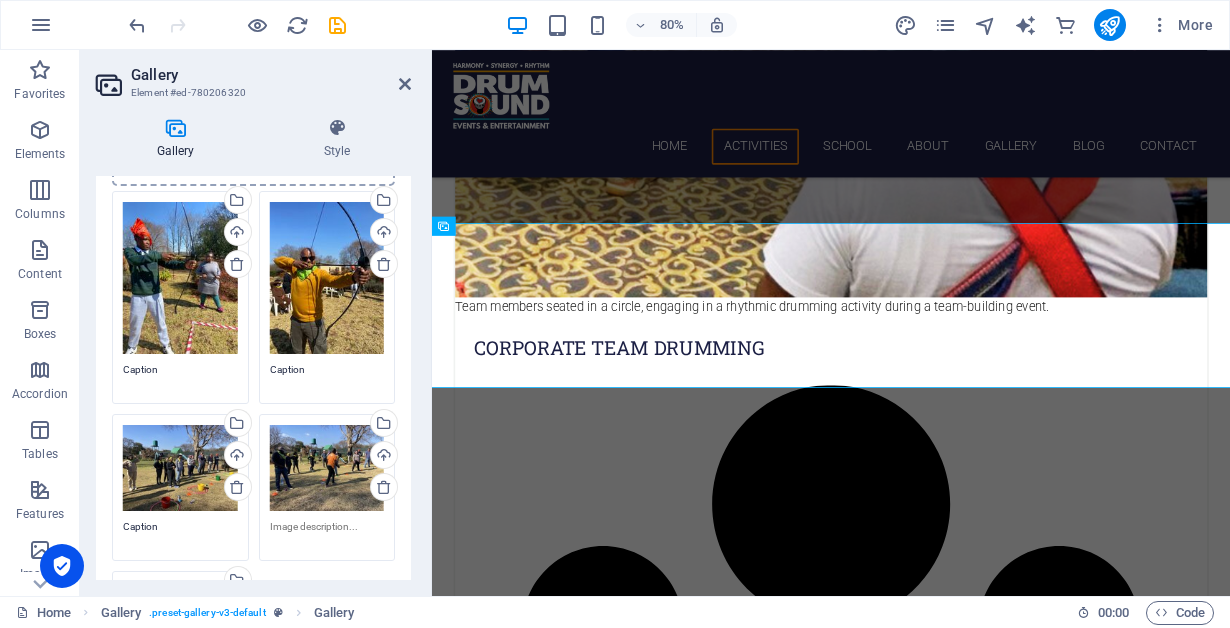 click on "Drag files here, click to choose files or select files from Files or our free stock photos & videos" at bounding box center [180, 468] 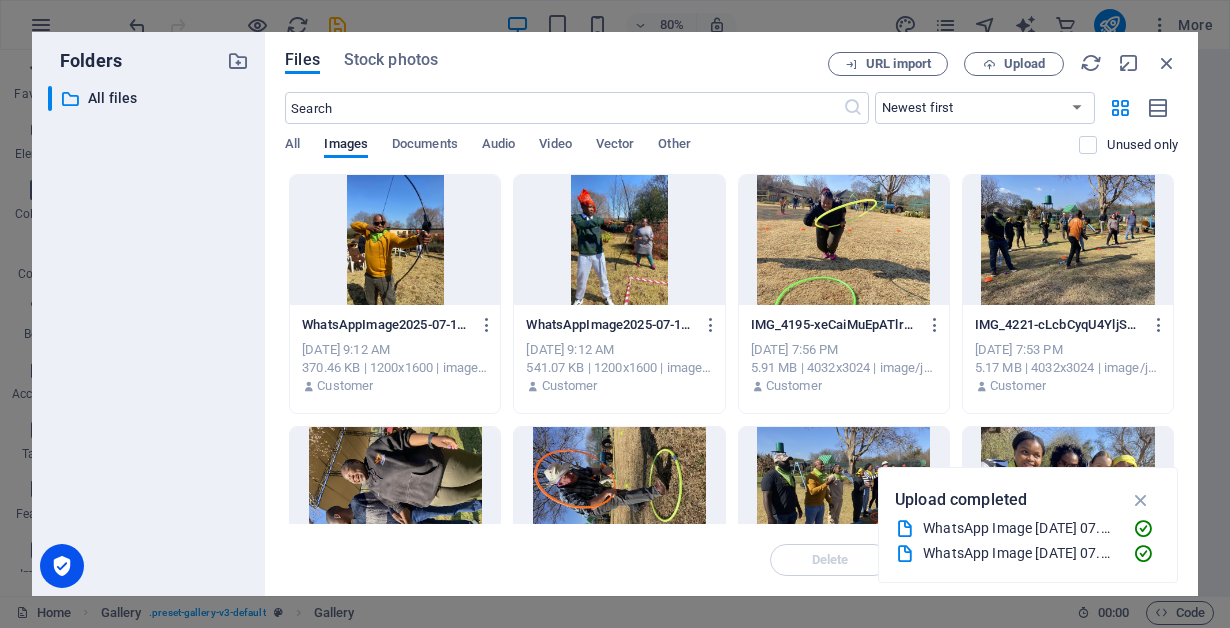 click on "​ All files All files" at bounding box center (148, 333) 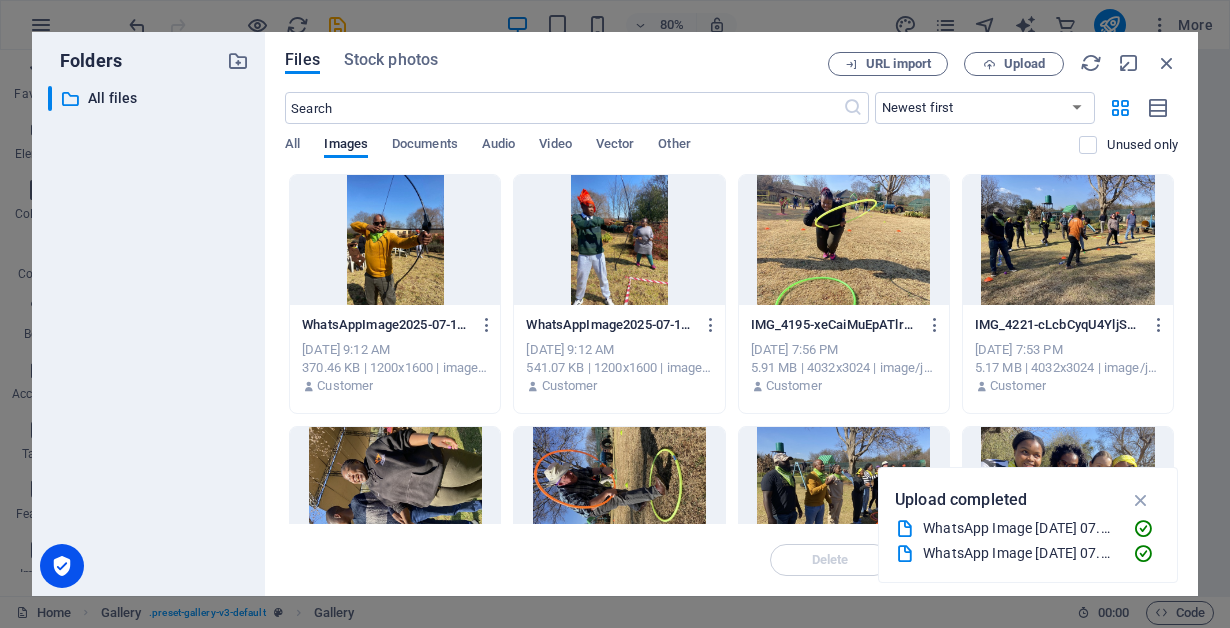 scroll, scrollTop: 3867, scrollLeft: 0, axis: vertical 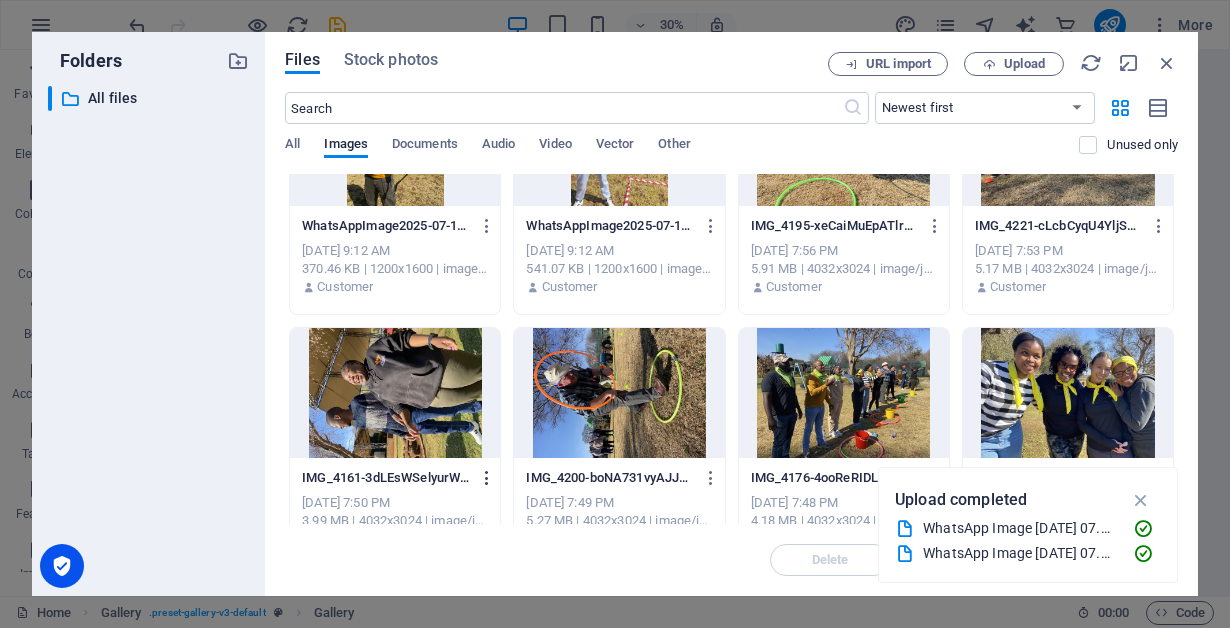 click at bounding box center [487, 478] 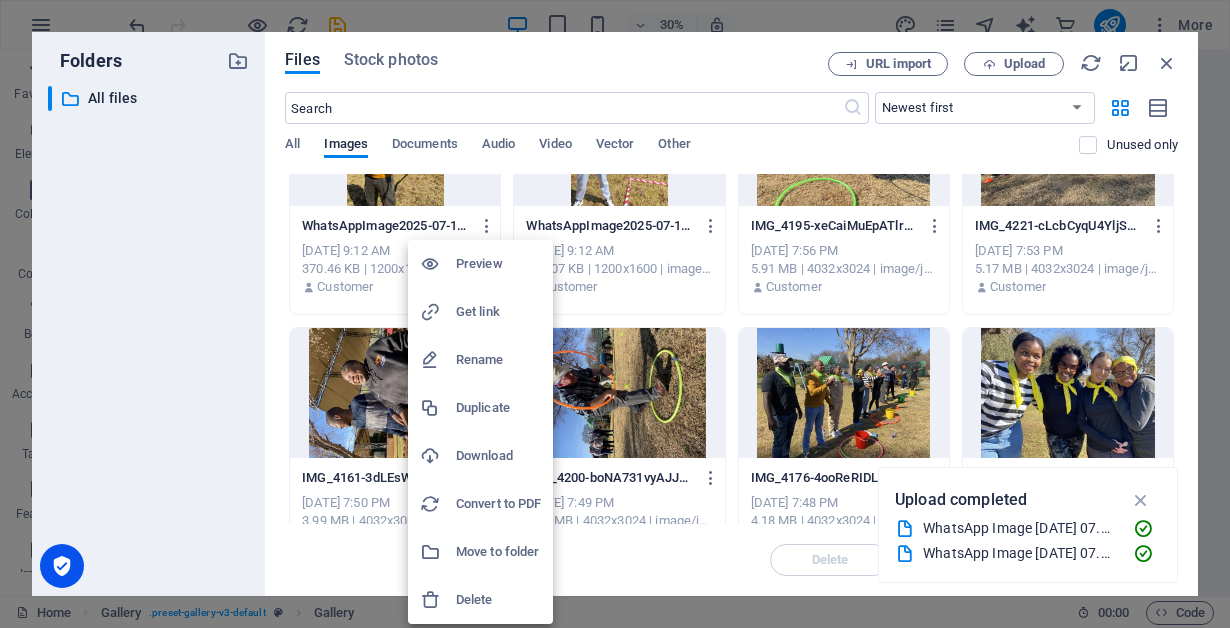 click at bounding box center [615, 314] 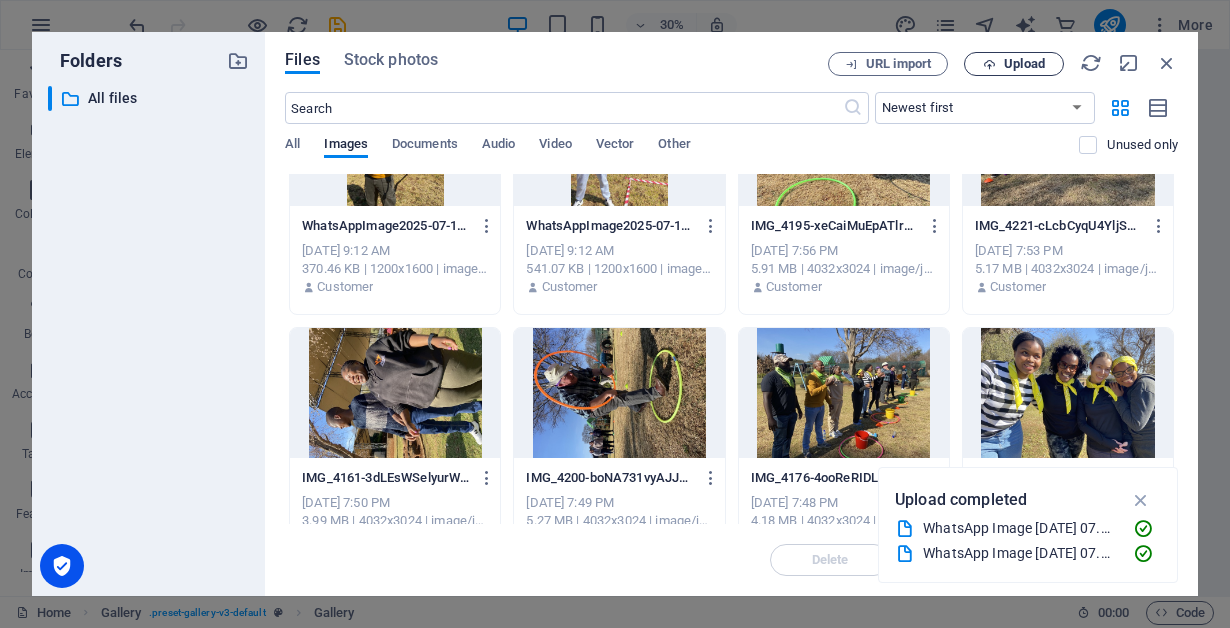 click on "Upload" at bounding box center [1024, 64] 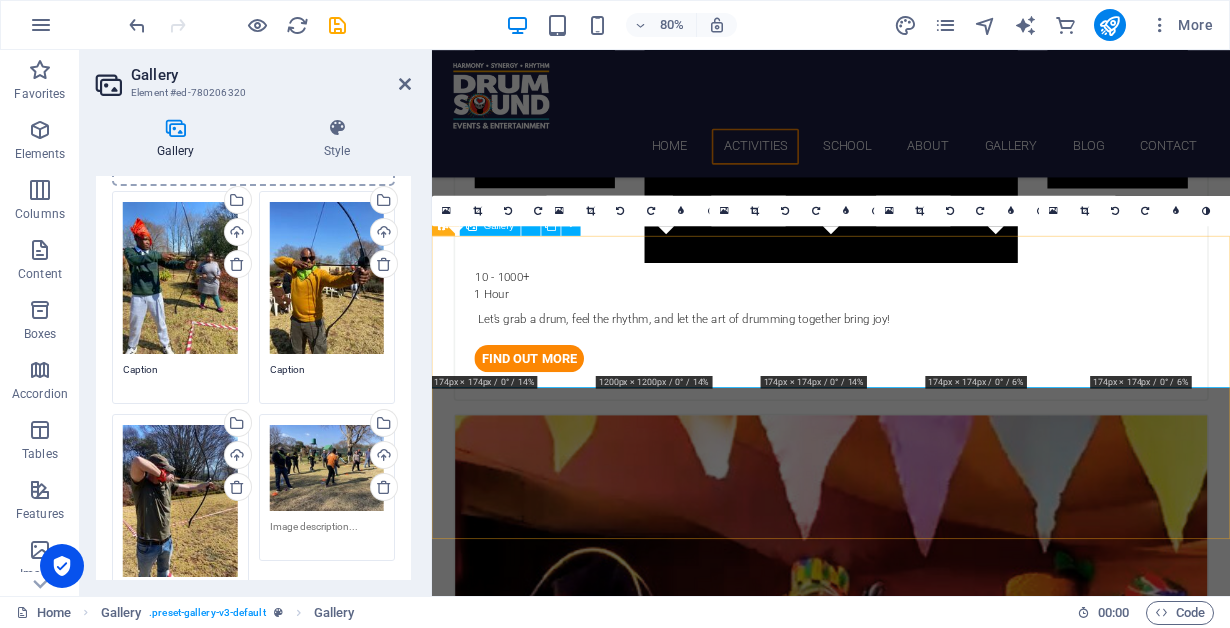scroll, scrollTop: 2729, scrollLeft: 0, axis: vertical 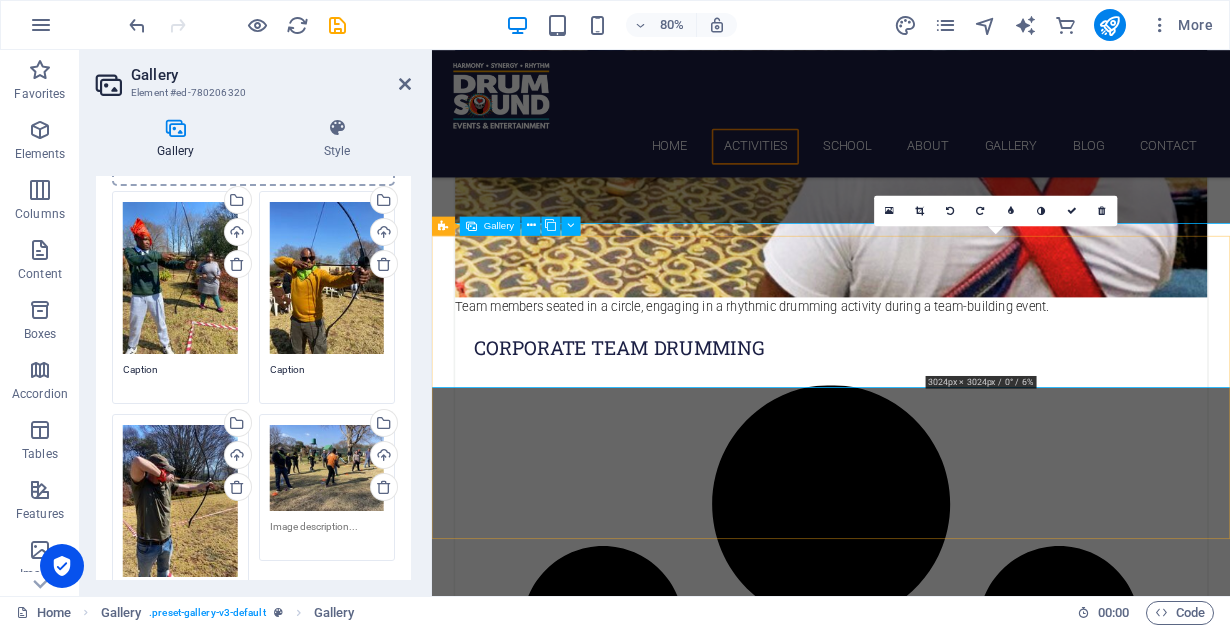 click at bounding box center [1137, 13031] 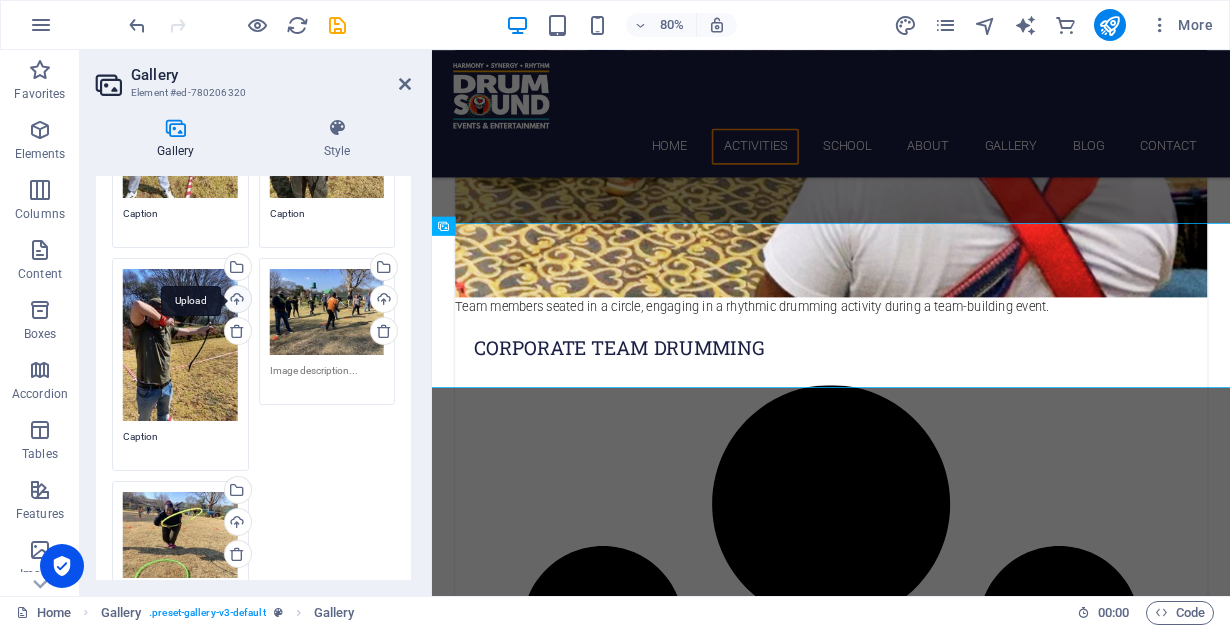 scroll, scrollTop: 275, scrollLeft: 0, axis: vertical 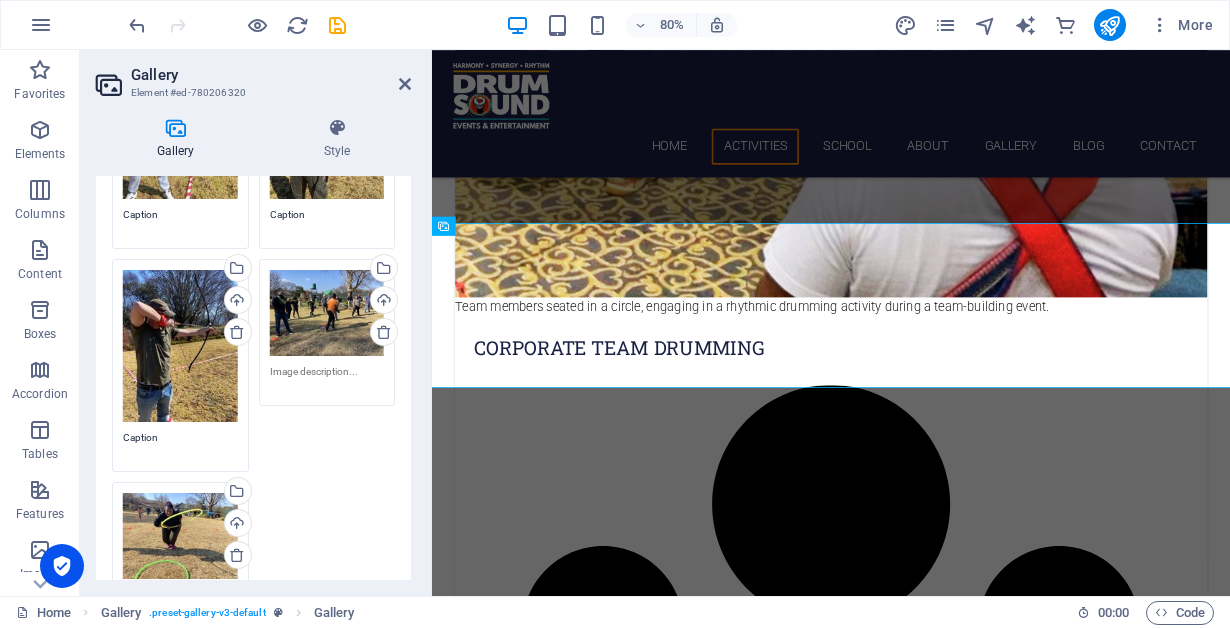 click on "Drag files here, click to choose files or select files from Files or our free stock photos & videos" at bounding box center [327, 313] 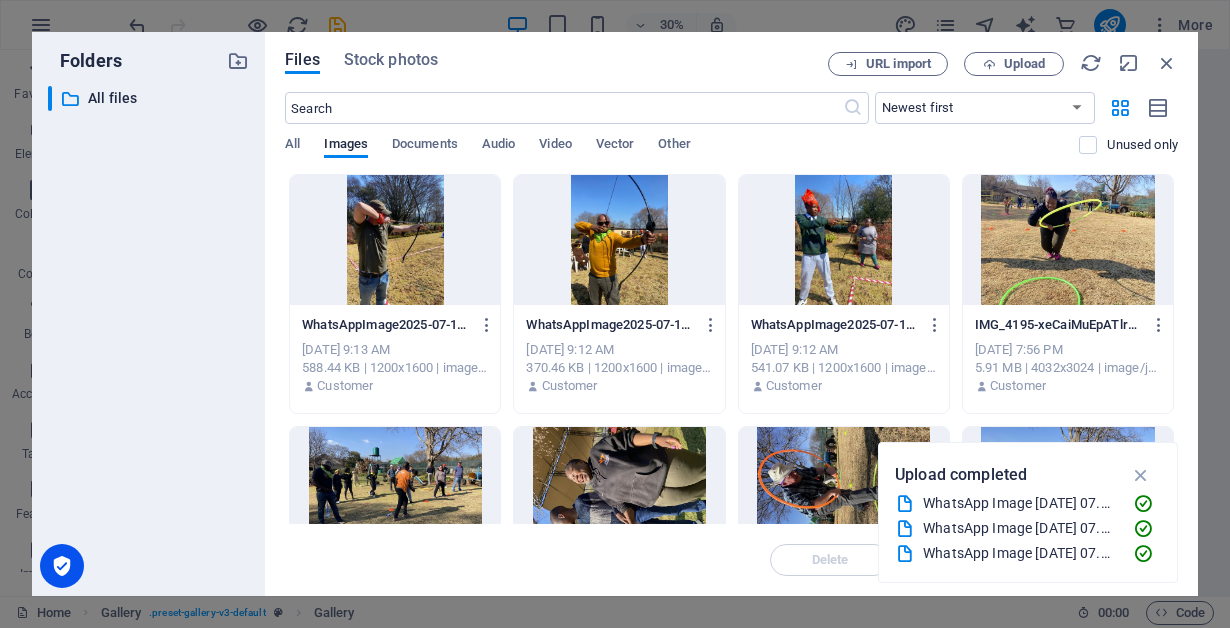 click on "WhatsAppImage2025-07-11at07.59.25-2dIYyMLIoILqjAkXy5VNHQ.jpeg WhatsAppImage2025-07-11at07.59.25-2dIYyMLIoILqjAkXy5VNHQ.jpeg" at bounding box center [395, 325] 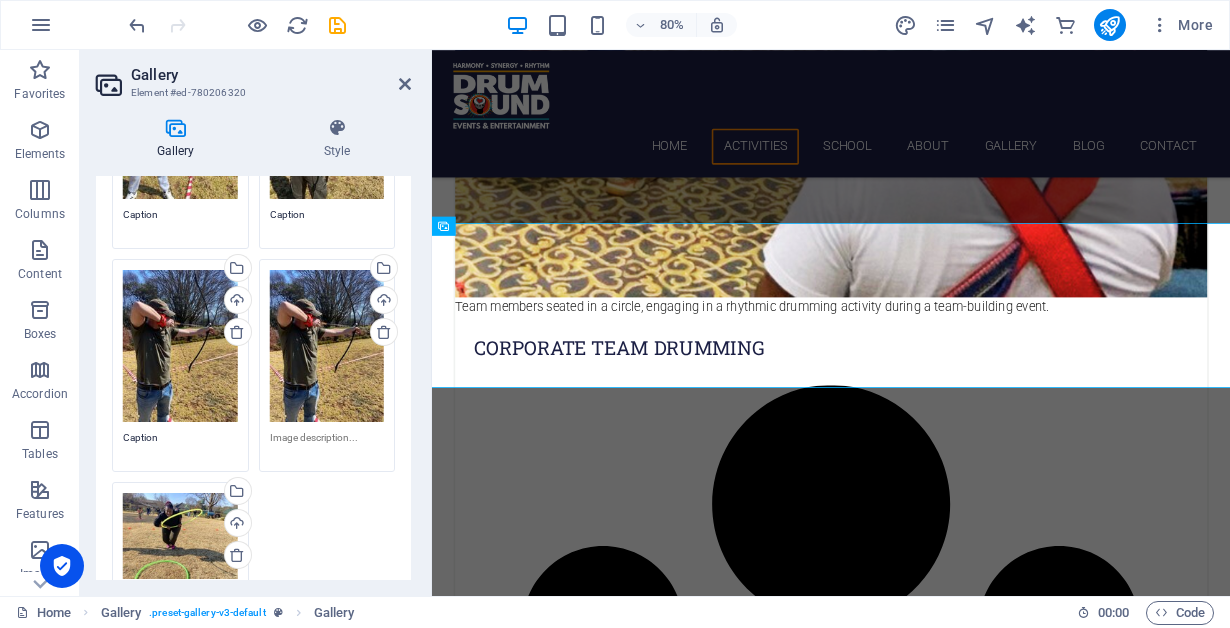 click on "Drag files here, click to choose files or select files from Files or our free stock photos & videos" at bounding box center [327, 346] 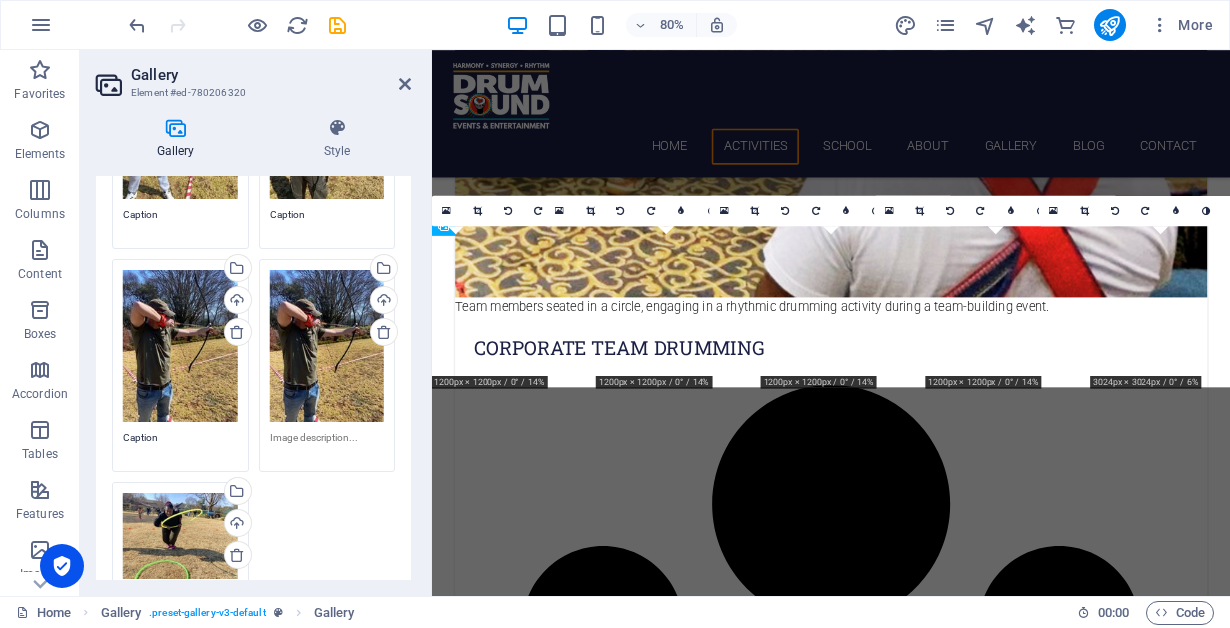 click on "Drag files here, click to choose files or select files from Files or our free stock photos & videos" at bounding box center [327, 346] 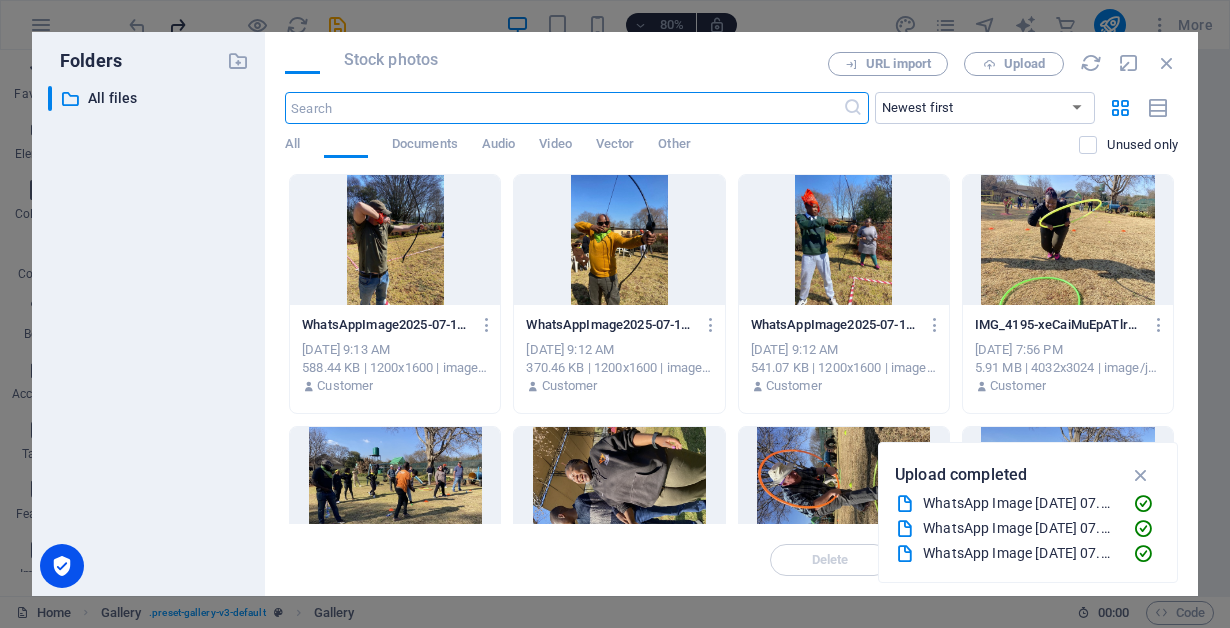 scroll, scrollTop: 3867, scrollLeft: 0, axis: vertical 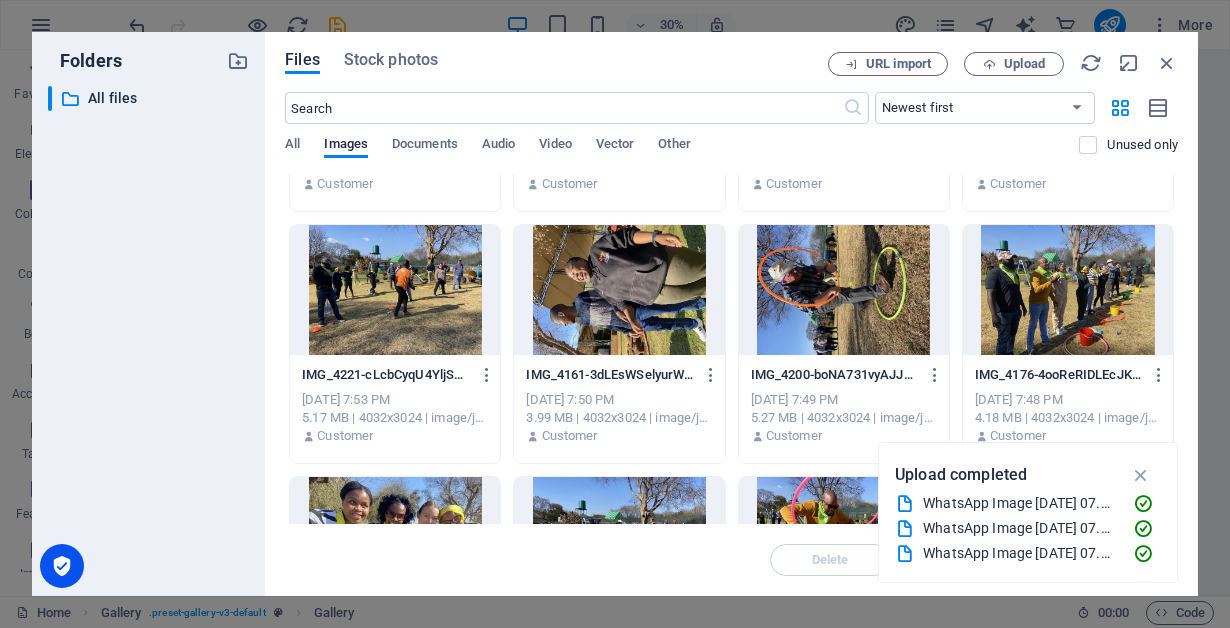 click at bounding box center (844, 290) 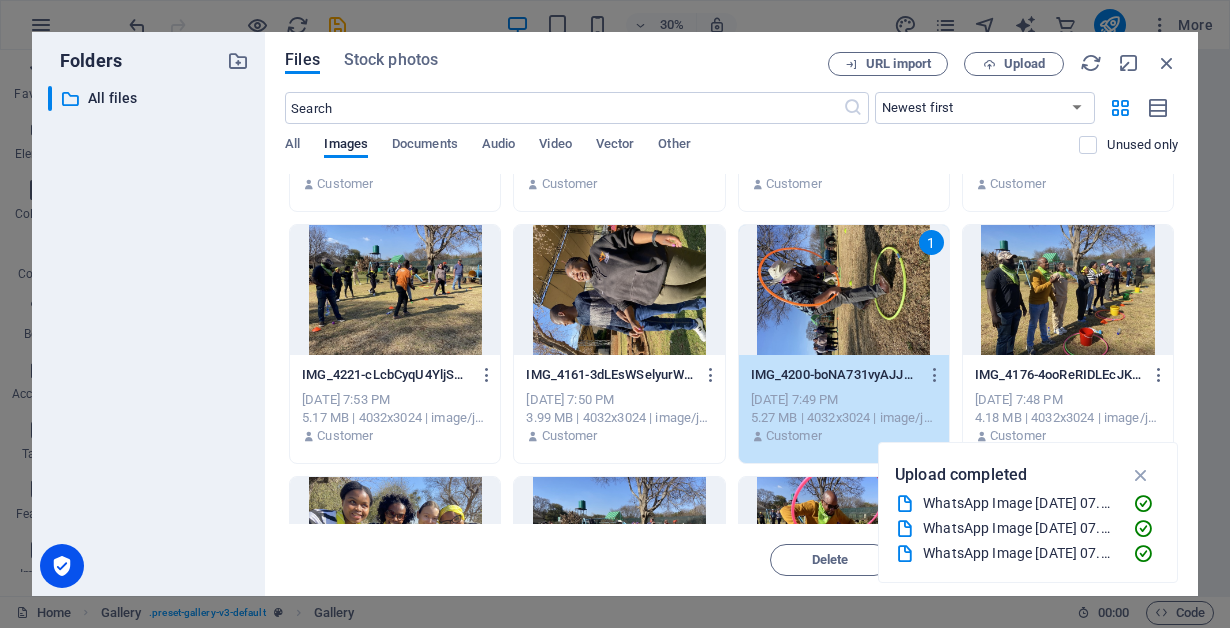 click on "1" at bounding box center [844, 290] 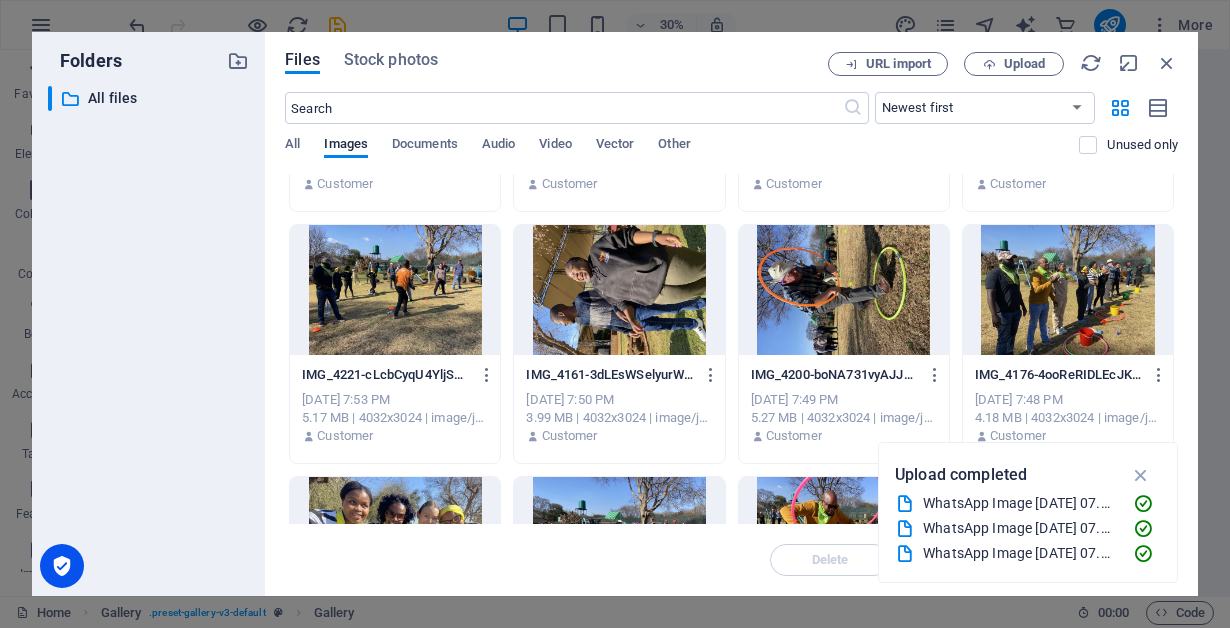 click at bounding box center (844, 290) 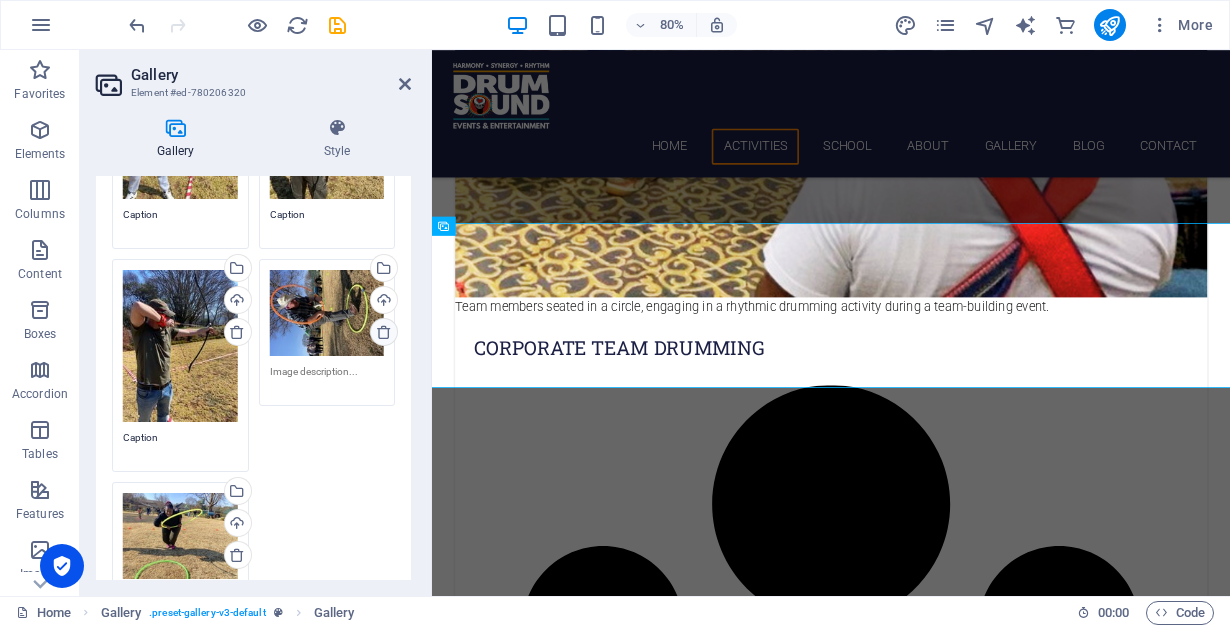 click at bounding box center (384, 332) 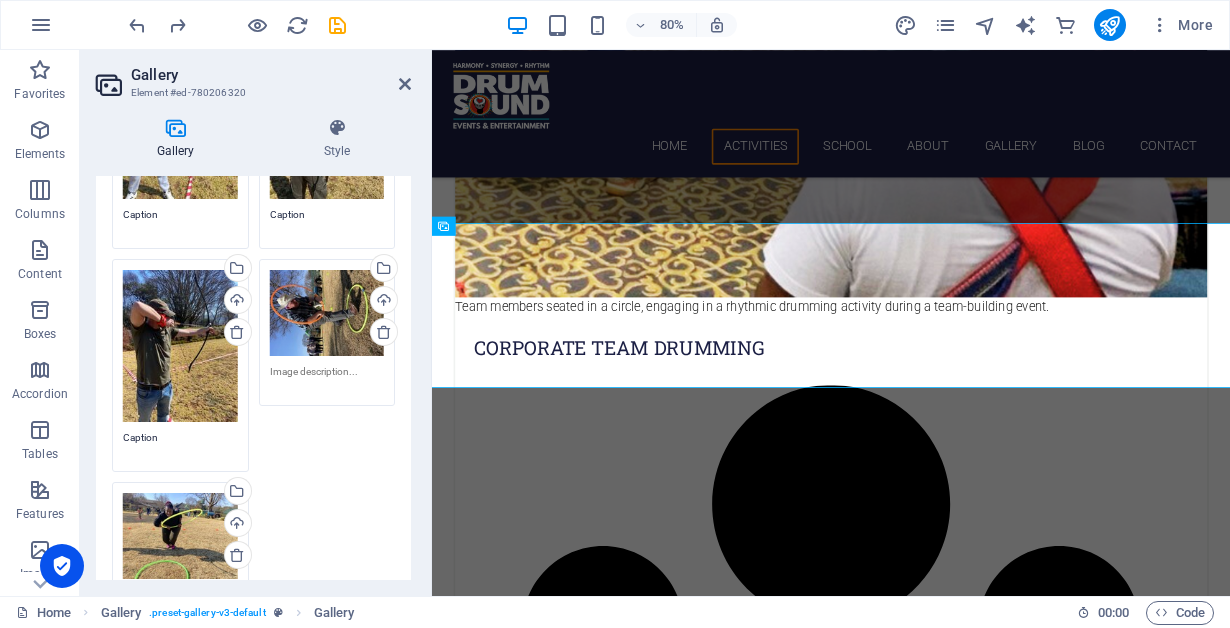click on "Drag files here, click to choose files or select files from Files or our free stock photos & videos" at bounding box center [327, 313] 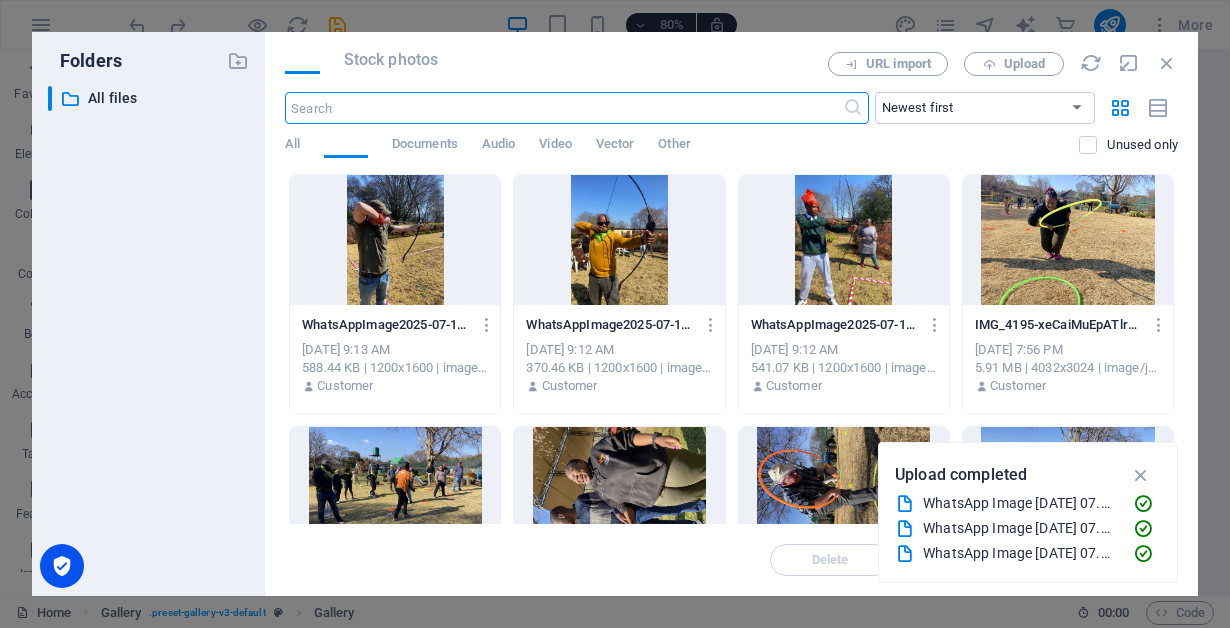 scroll, scrollTop: 3867, scrollLeft: 0, axis: vertical 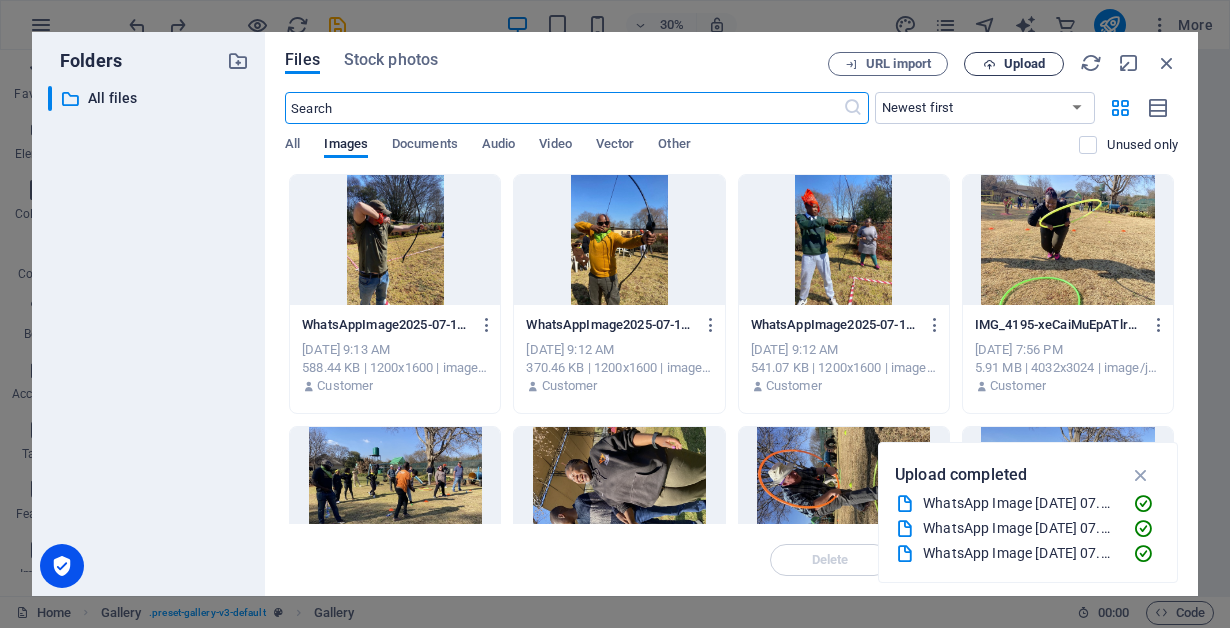 click on "Upload" at bounding box center [1024, 64] 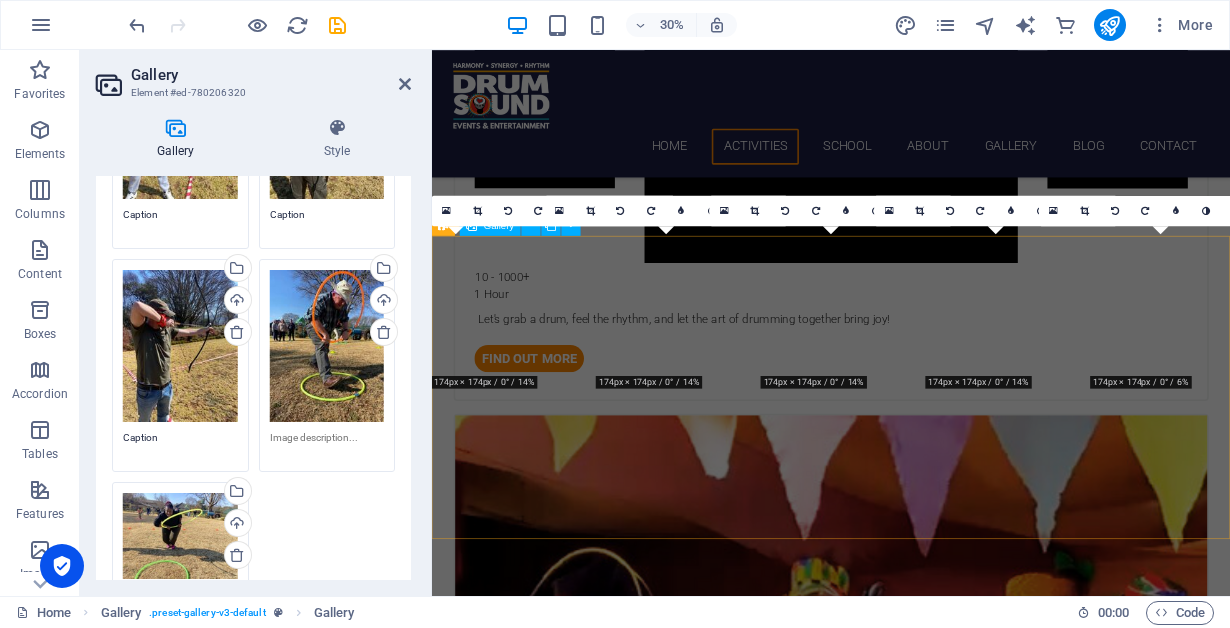 scroll, scrollTop: 2729, scrollLeft: 0, axis: vertical 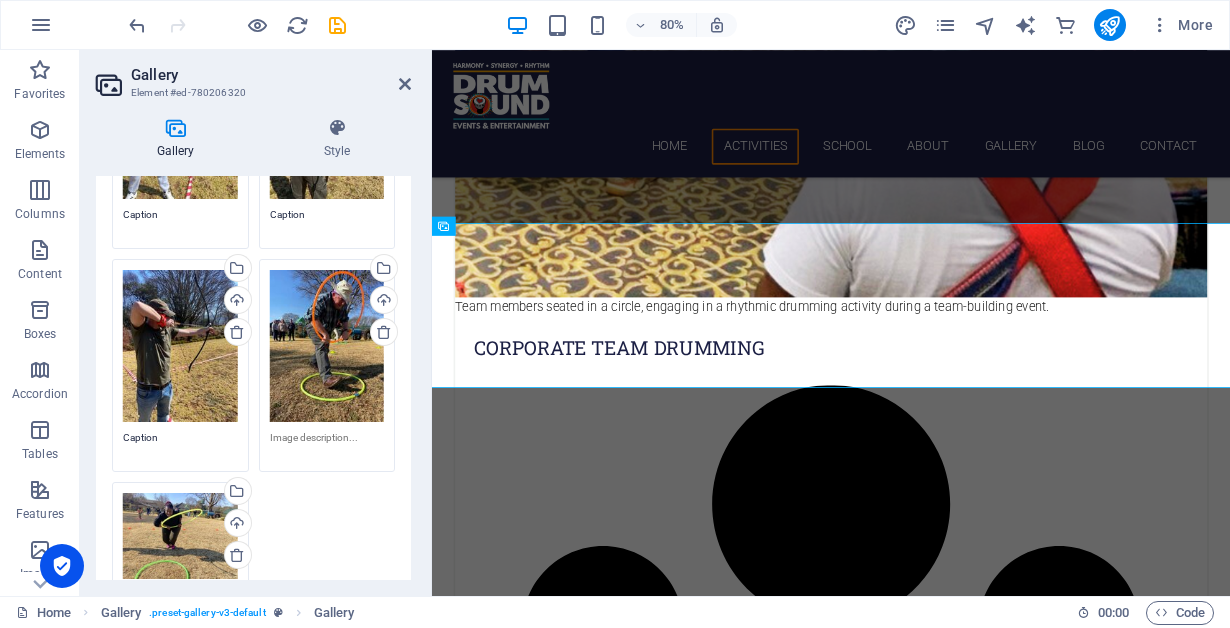 click on "Drag files here, click to choose files or select files from Files or our free stock photos & videos" at bounding box center (180, 536) 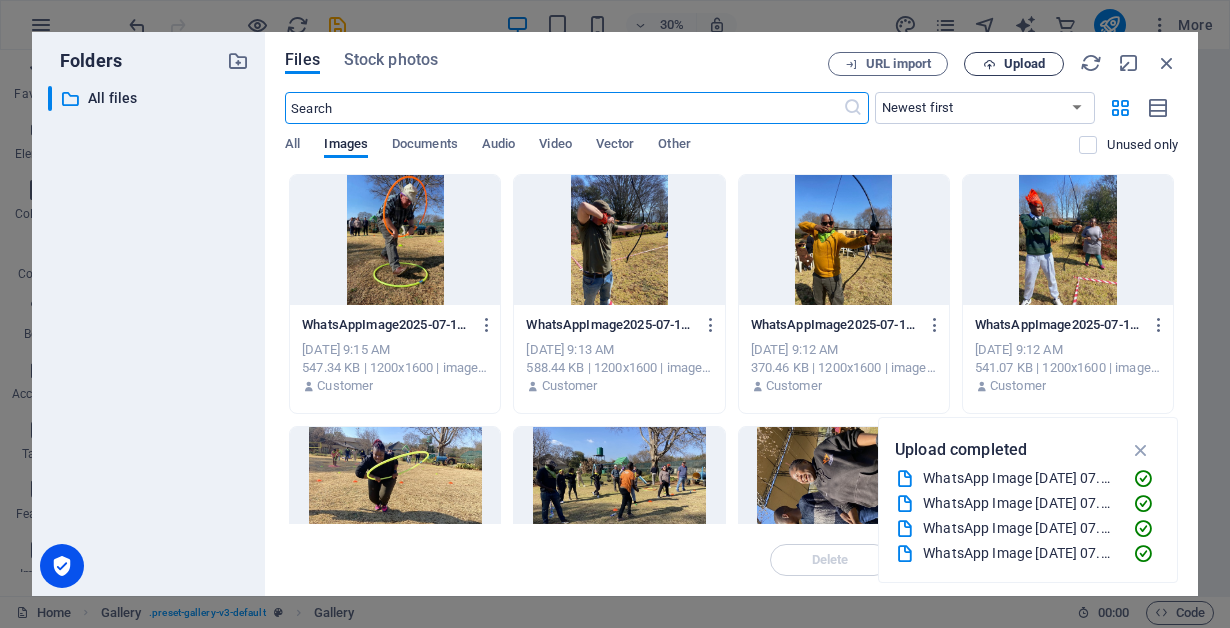 click at bounding box center [989, 64] 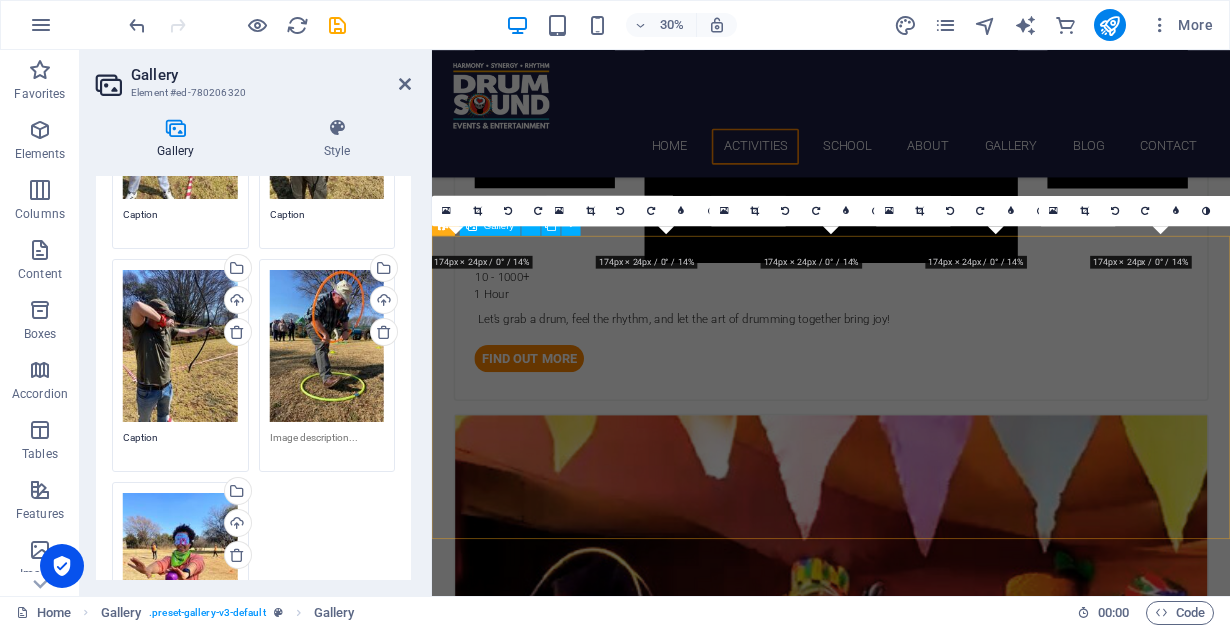 scroll, scrollTop: 2729, scrollLeft: 0, axis: vertical 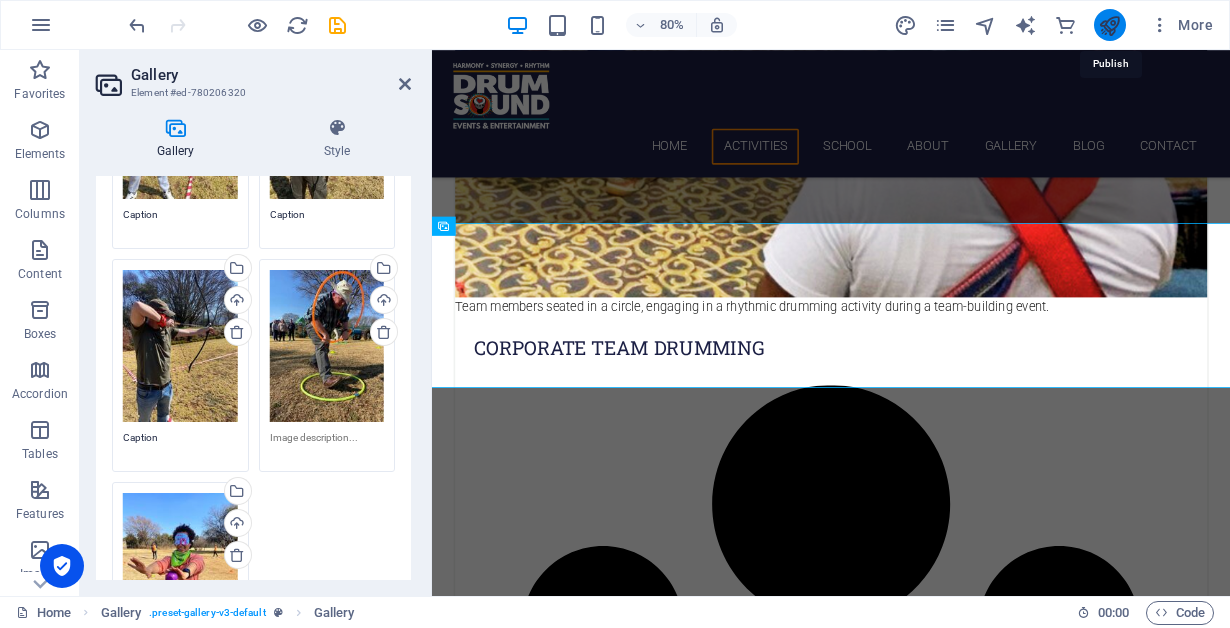 click at bounding box center [1109, 25] 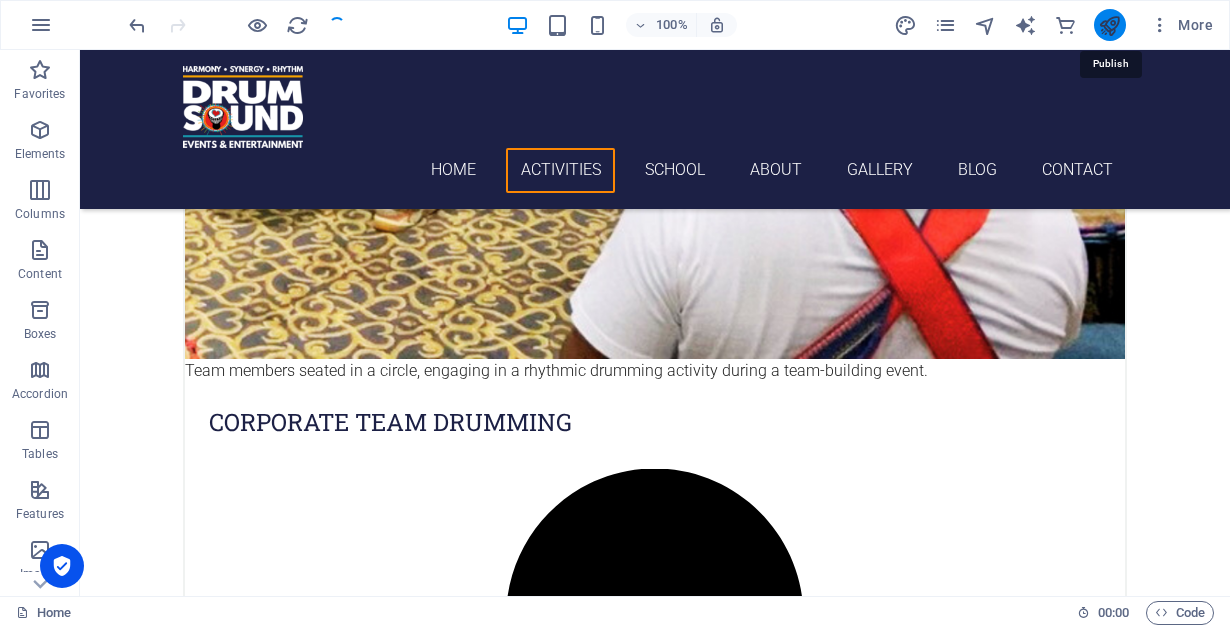 scroll, scrollTop: 2653, scrollLeft: 0, axis: vertical 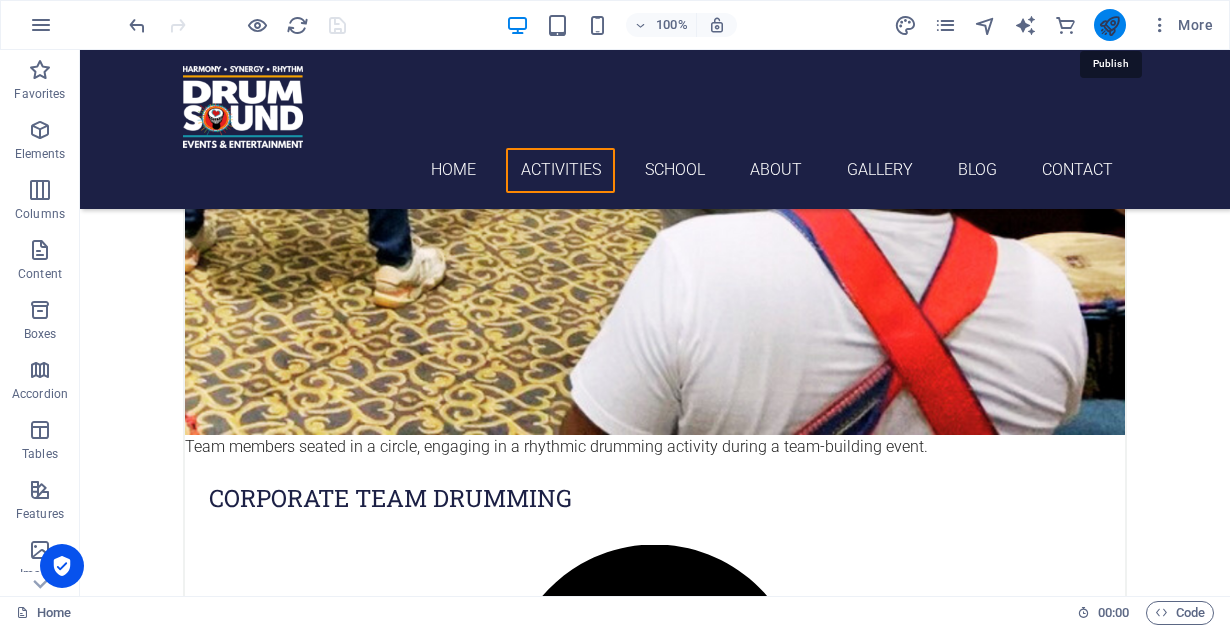 click at bounding box center [1109, 25] 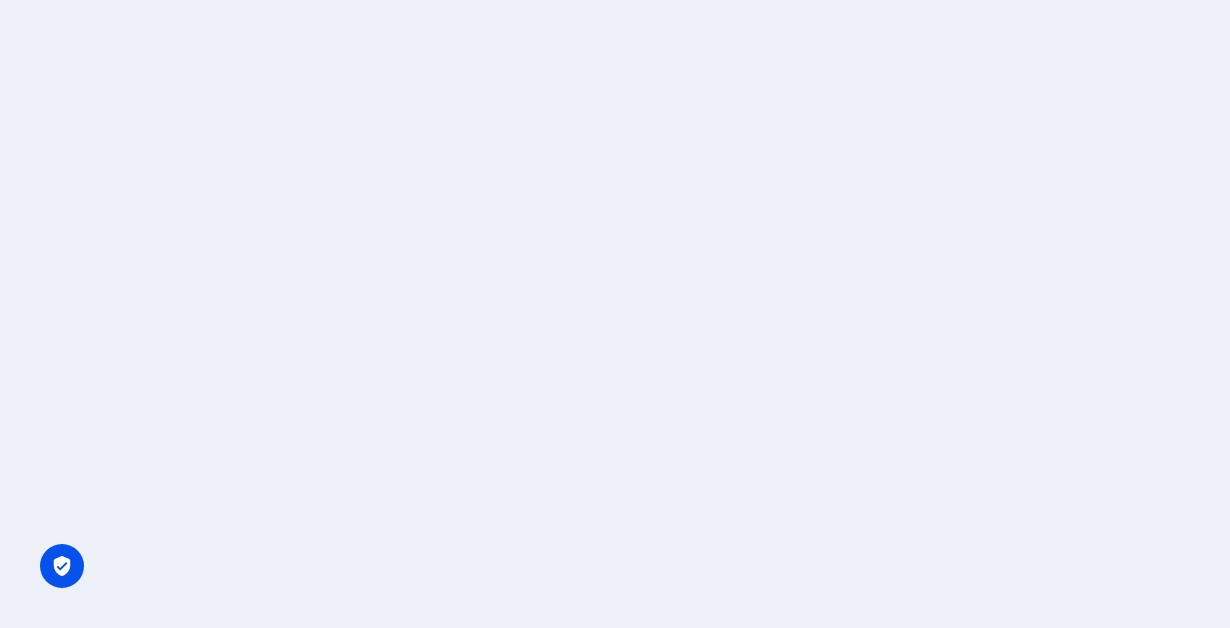 scroll, scrollTop: 0, scrollLeft: 0, axis: both 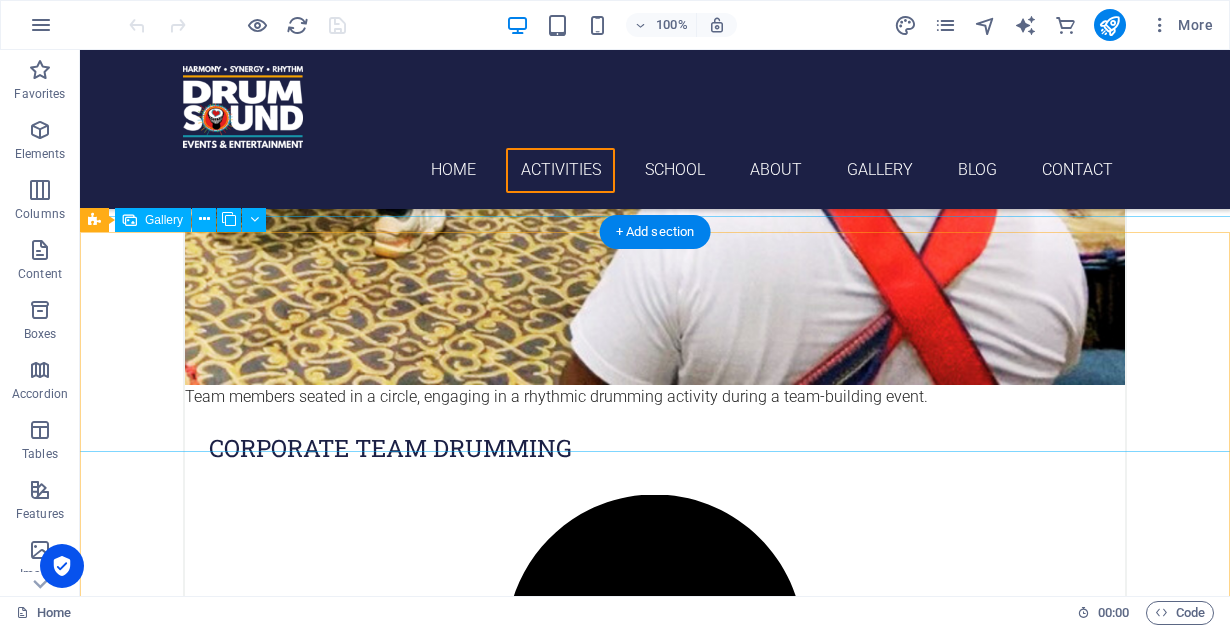 click at bounding box center (182, 13072) 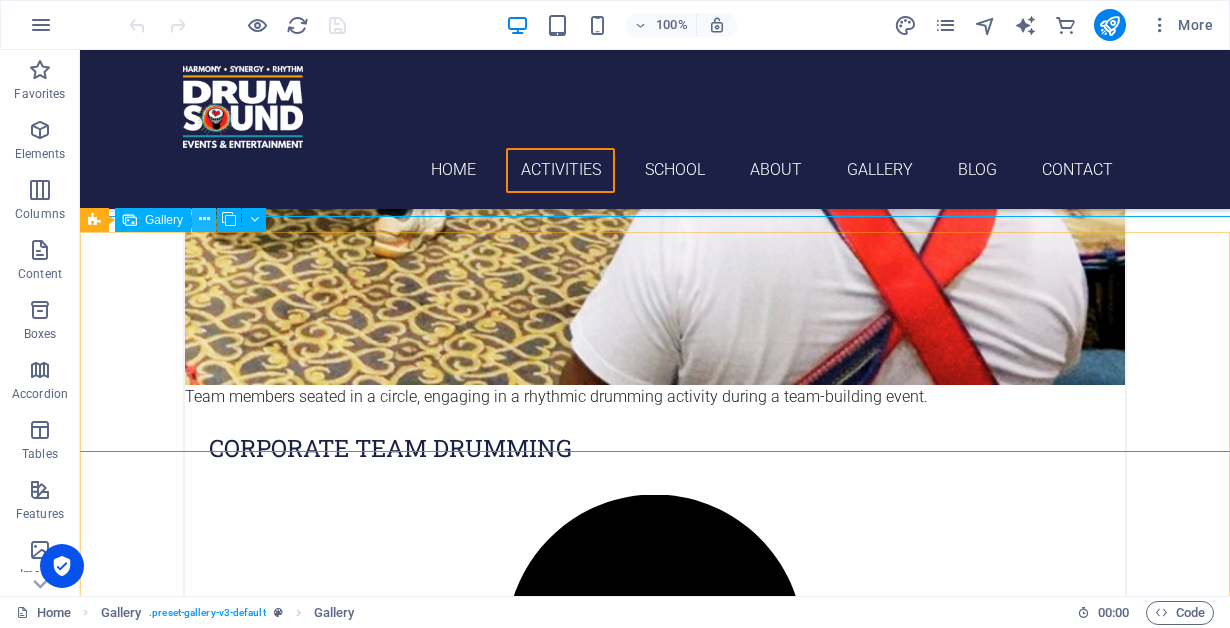 click at bounding box center (204, 219) 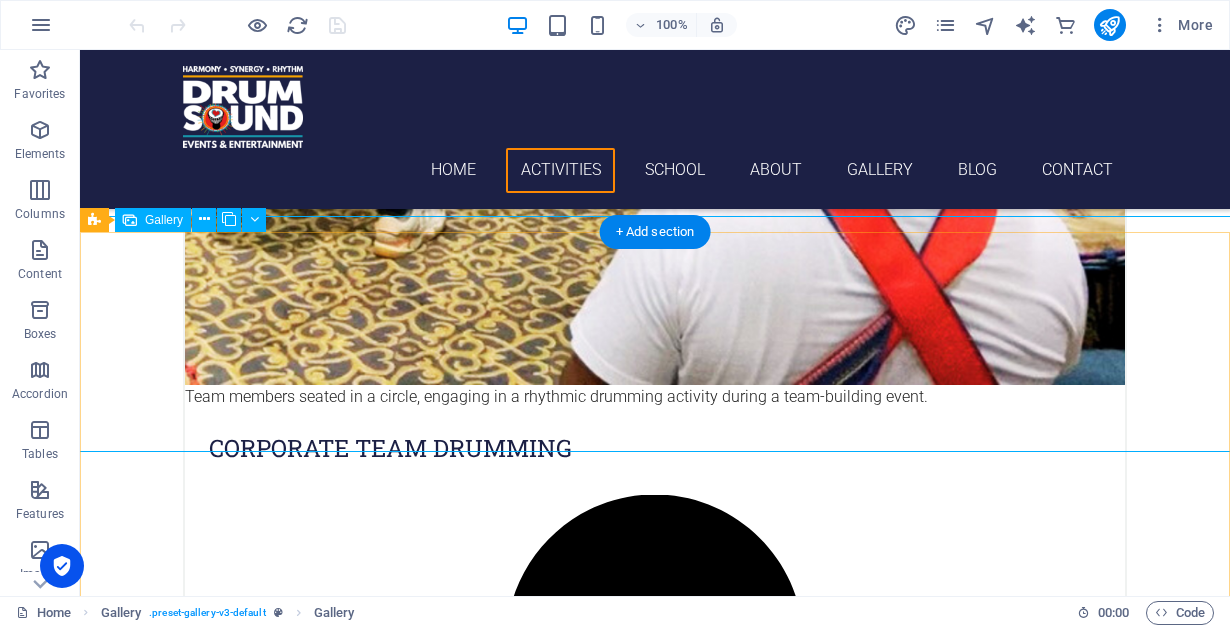 click at bounding box center (182, 13072) 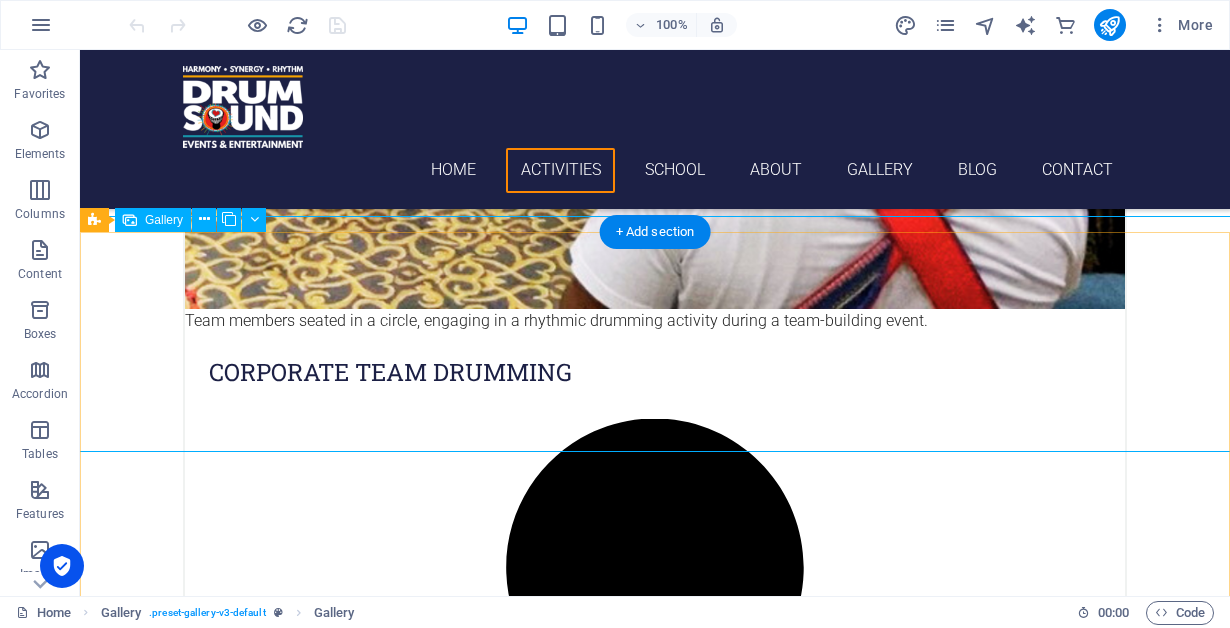 select on "4" 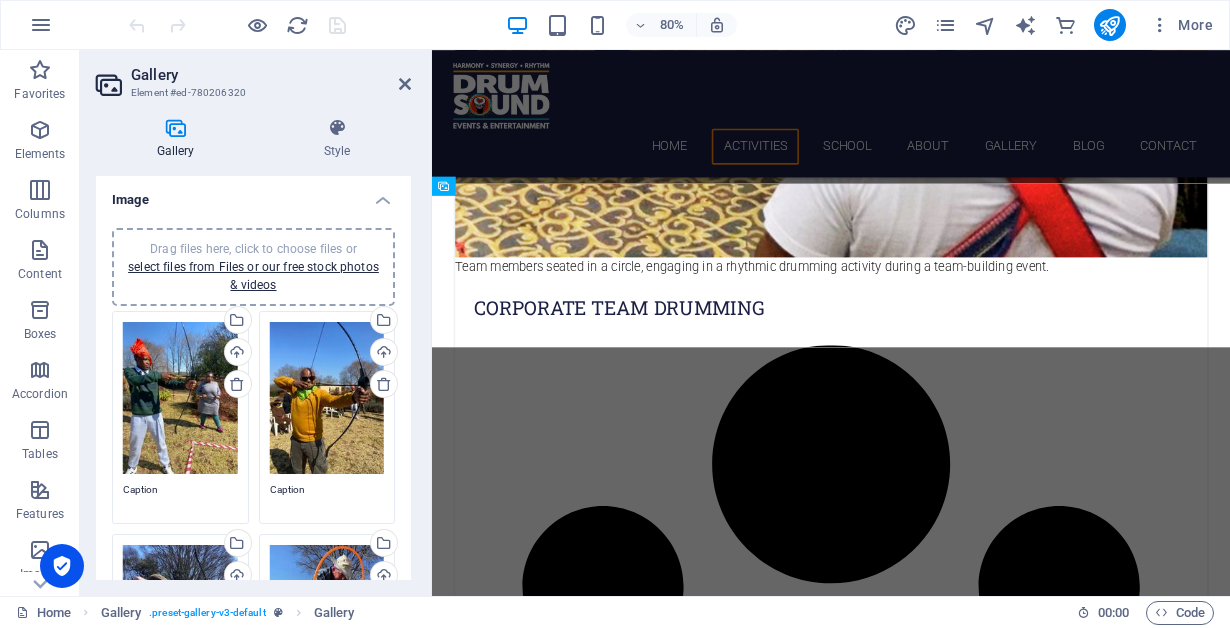click on "Caption" at bounding box center (180, 497) 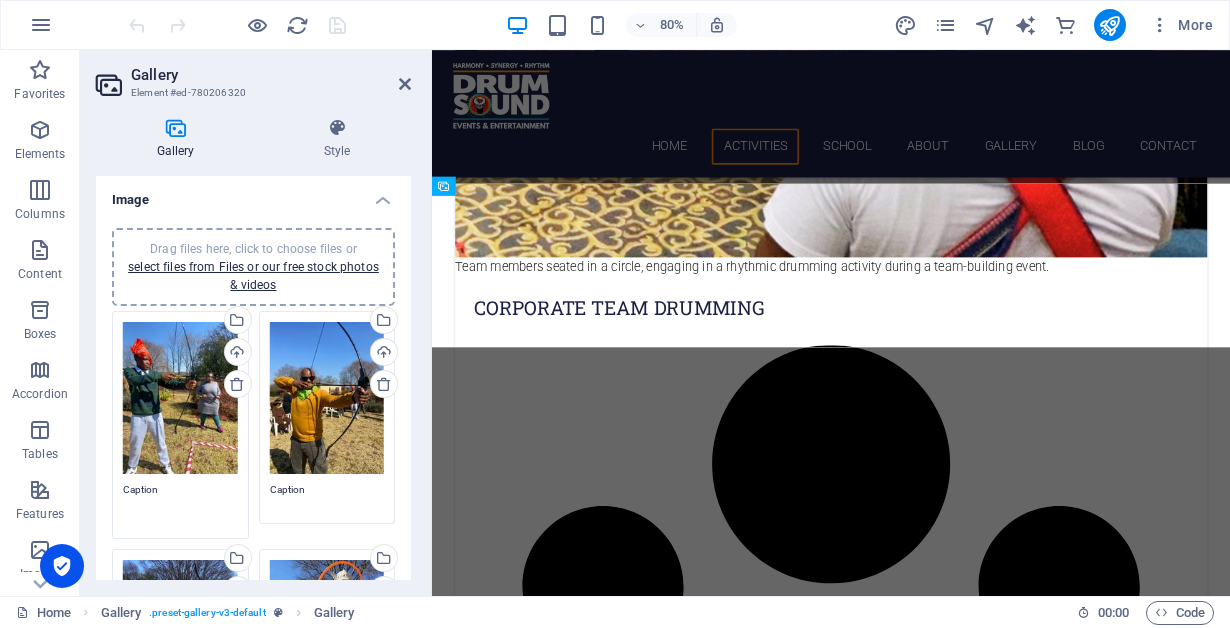 click on "Caption" at bounding box center (180, 504) 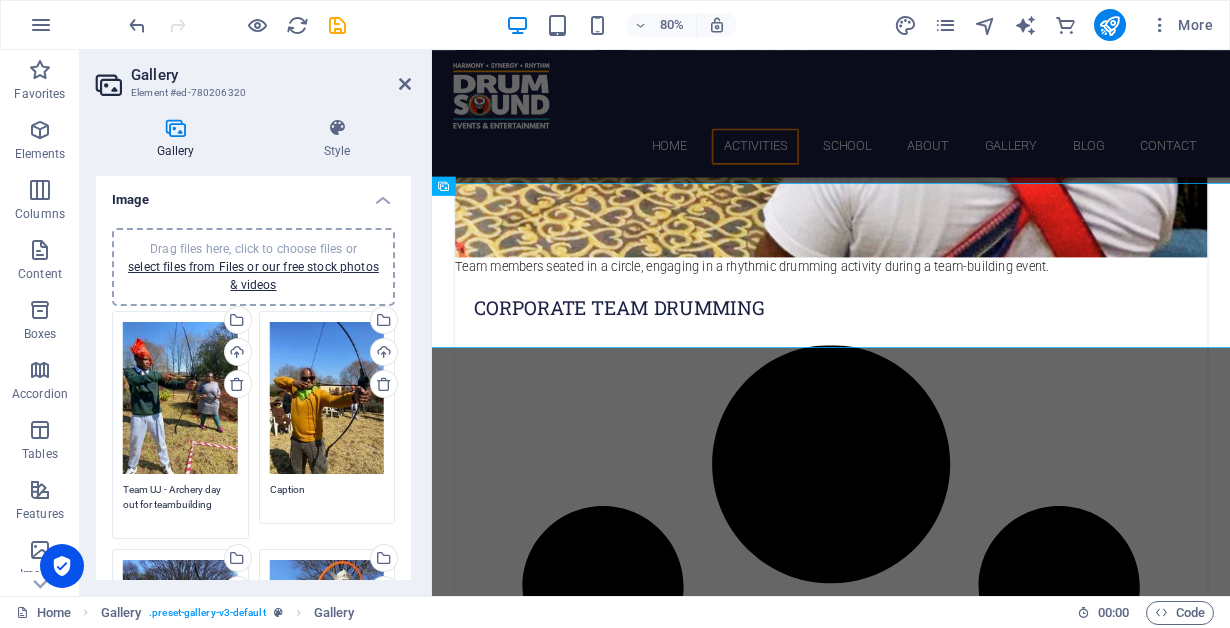 paste on "hits the mark!
Building focus, fun, and teamwork one arrow at a time." 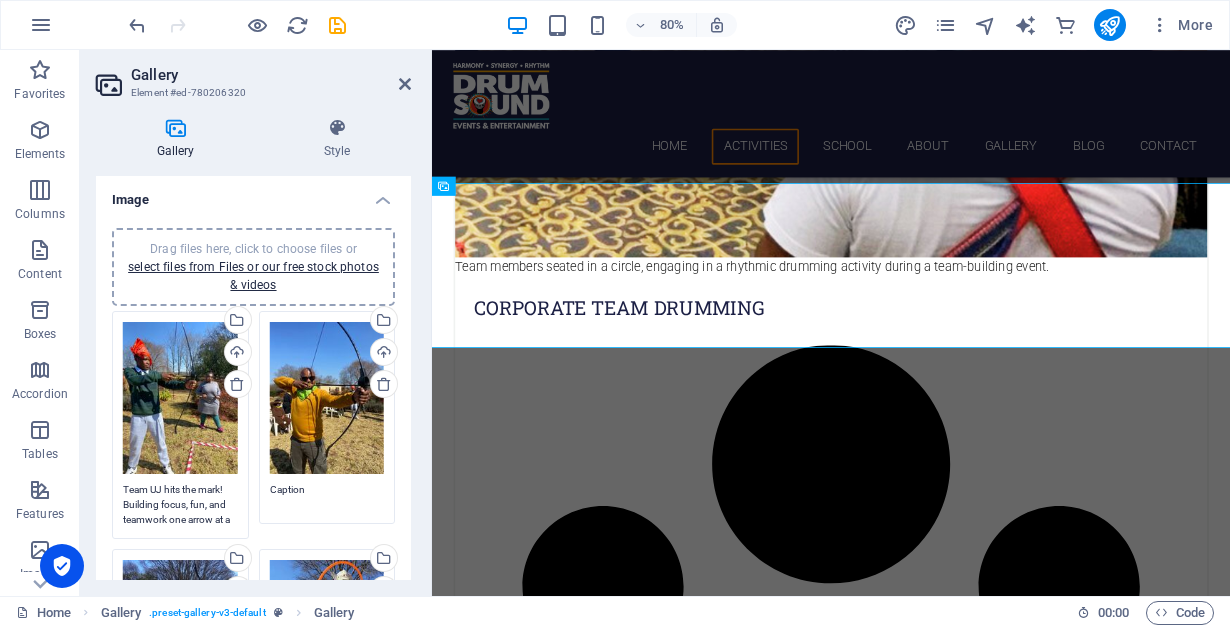 scroll, scrollTop: 0, scrollLeft: 0, axis: both 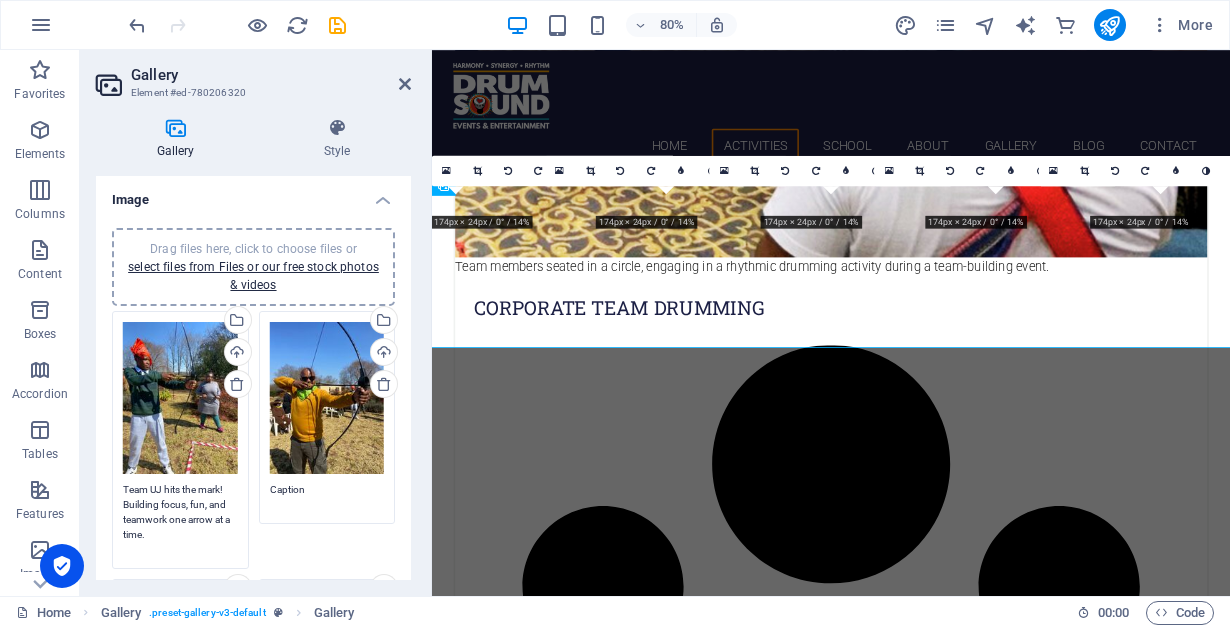 type on "Team UJ hits the mark!
Building focus, fun, and teamwork one arrow at a time." 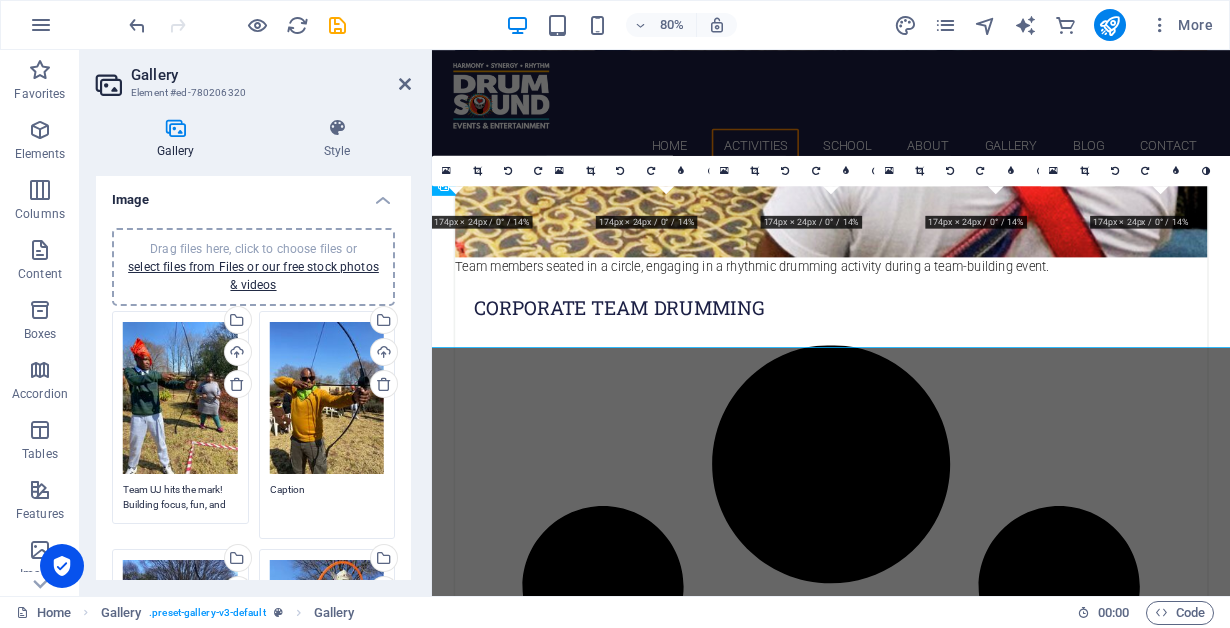 click on "Caption" at bounding box center [327, 504] 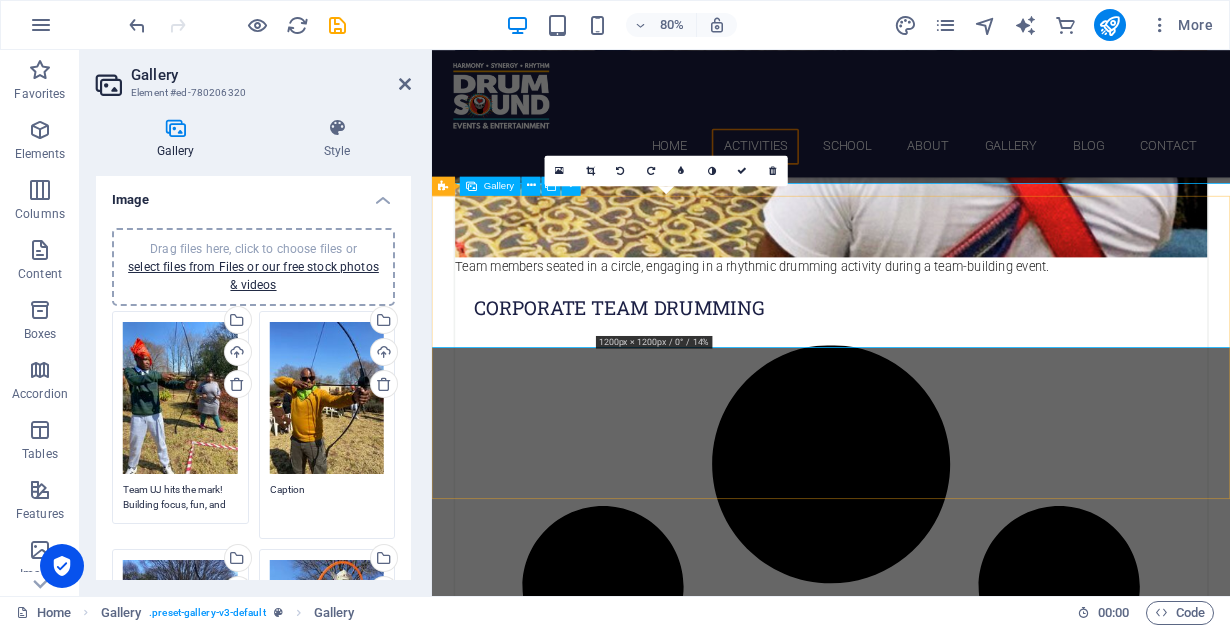 click at bounding box center [725, 12981] 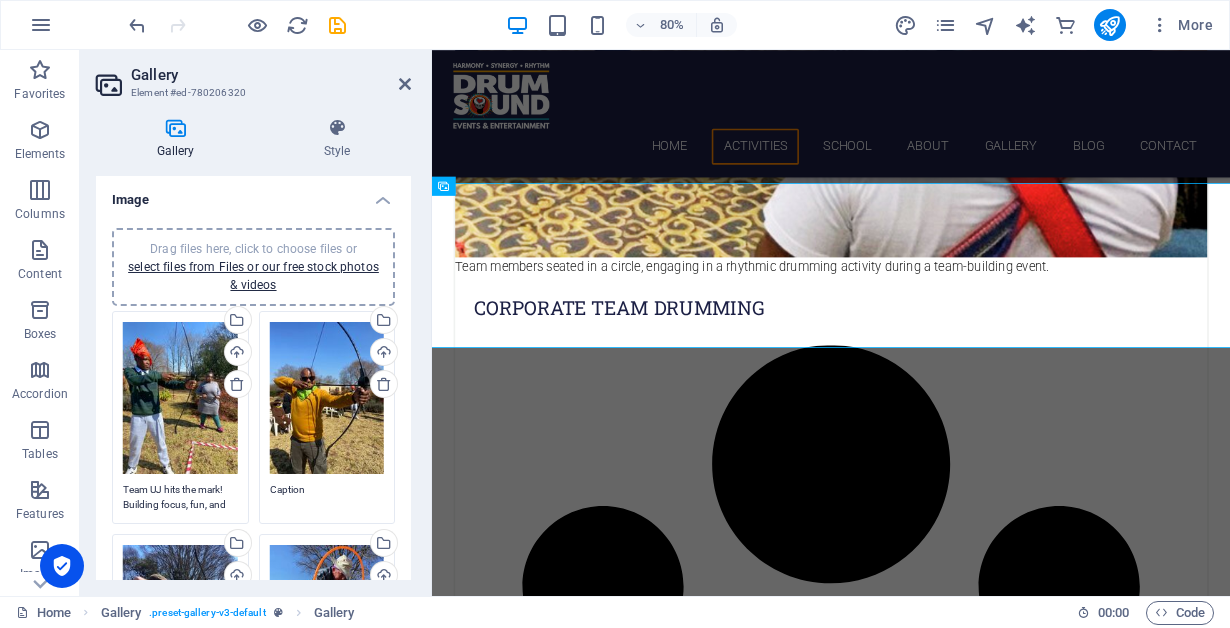 click on "Caption" at bounding box center (327, 497) 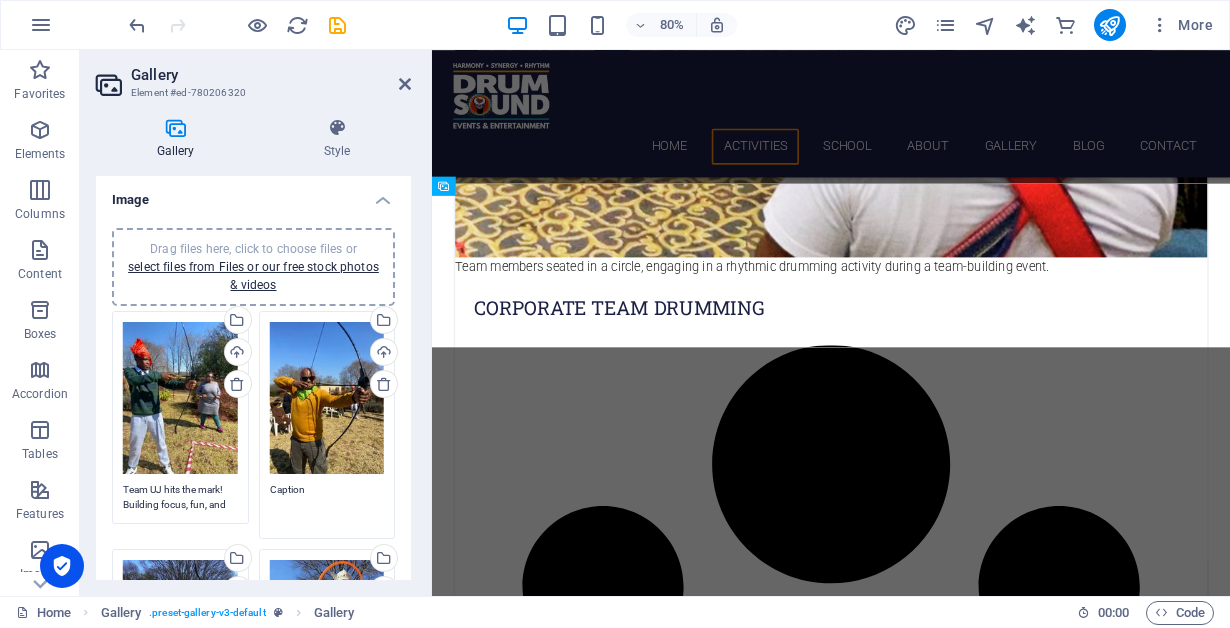 paste on "On target for better teamwork
A day of archery, laughter, and team spirit!" 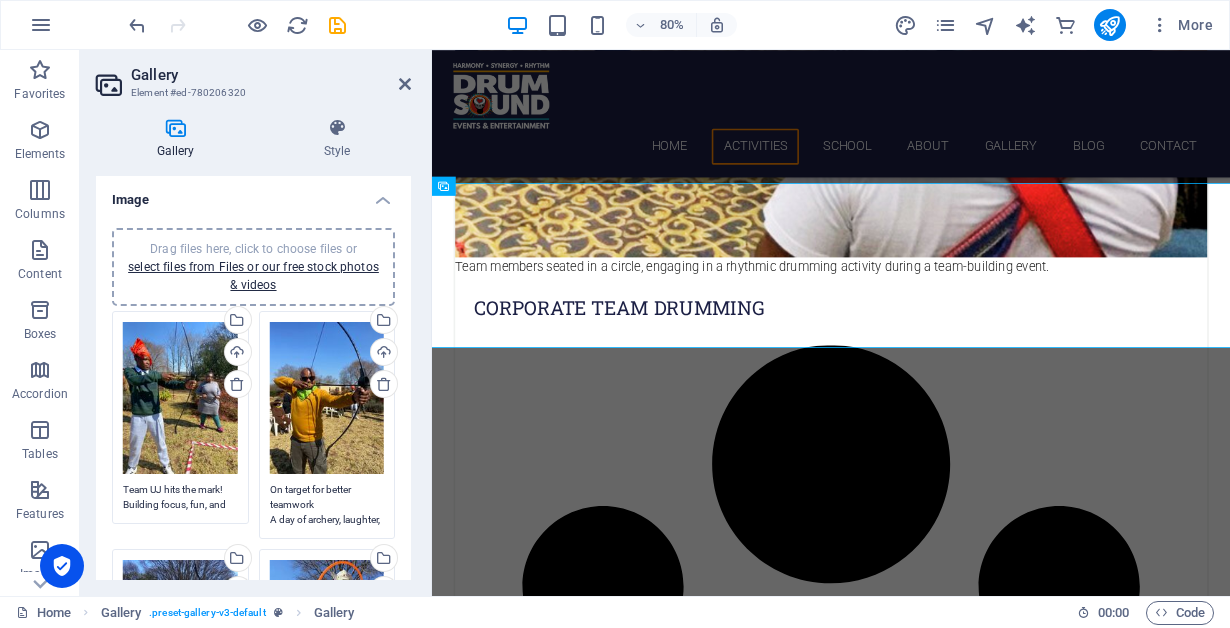 scroll, scrollTop: 0, scrollLeft: 0, axis: both 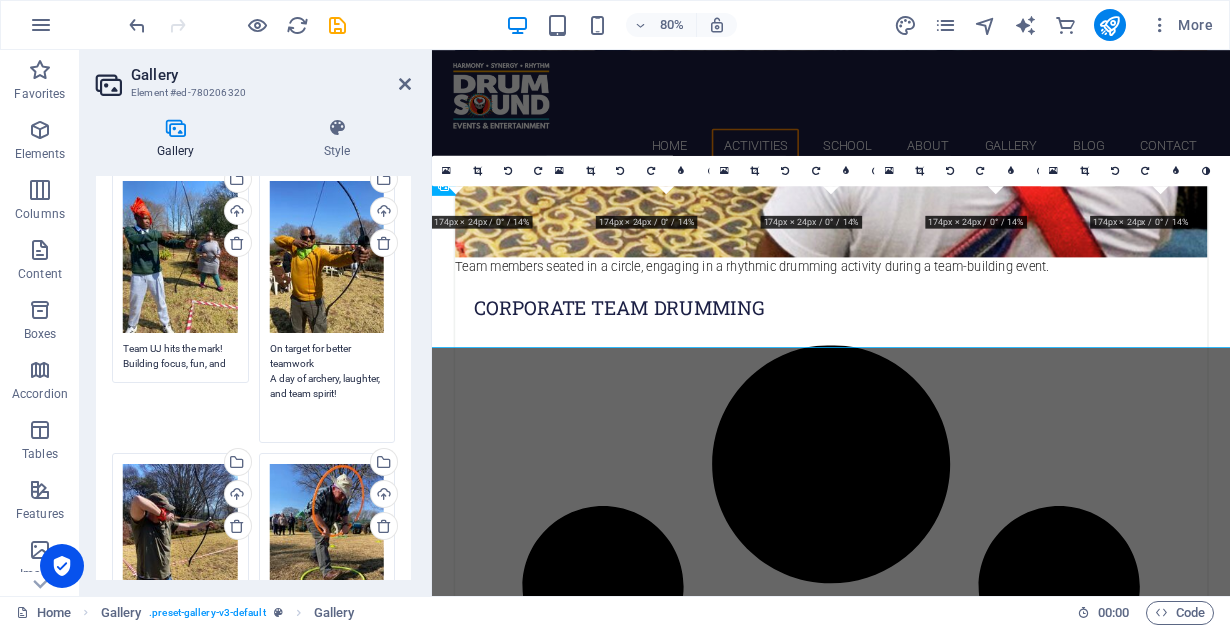 click on "Drag files here, click to choose files or select files from Files or our free stock photos & videos" at bounding box center [180, 540] 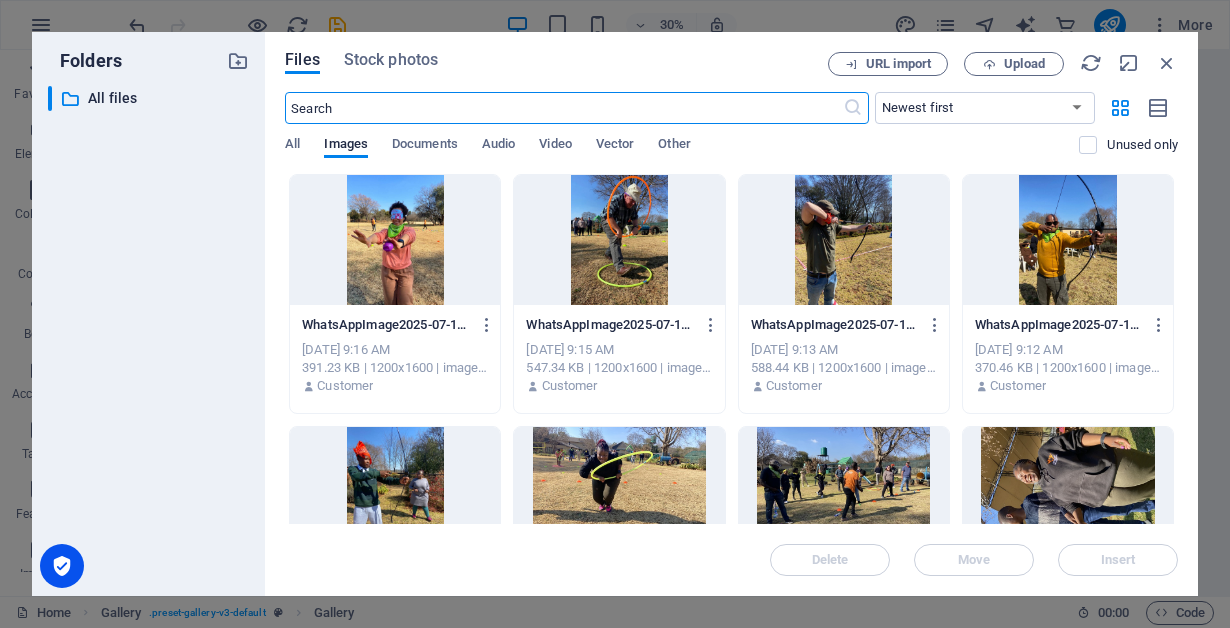 scroll, scrollTop: 3917, scrollLeft: 0, axis: vertical 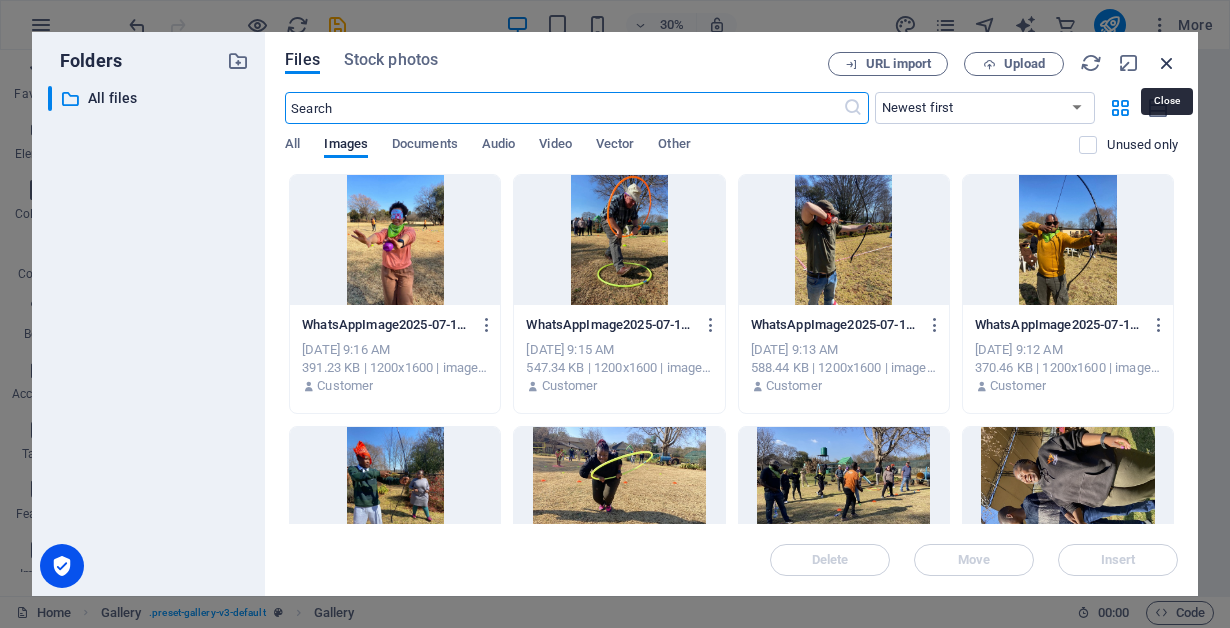 click at bounding box center [1167, 63] 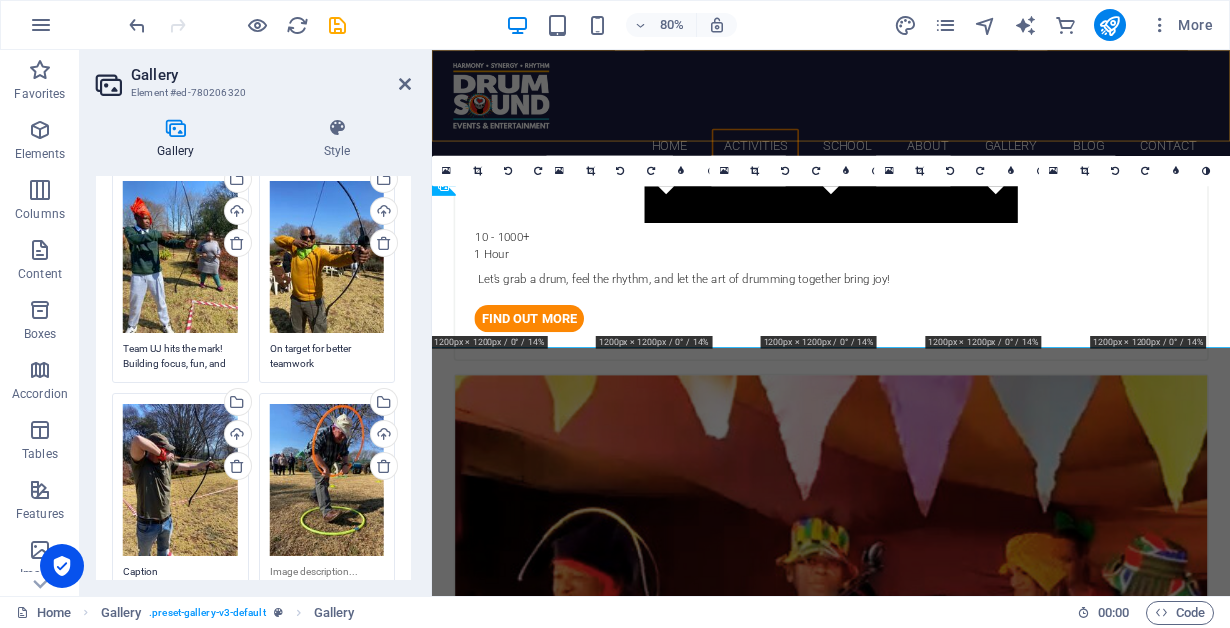 scroll, scrollTop: 2779, scrollLeft: 0, axis: vertical 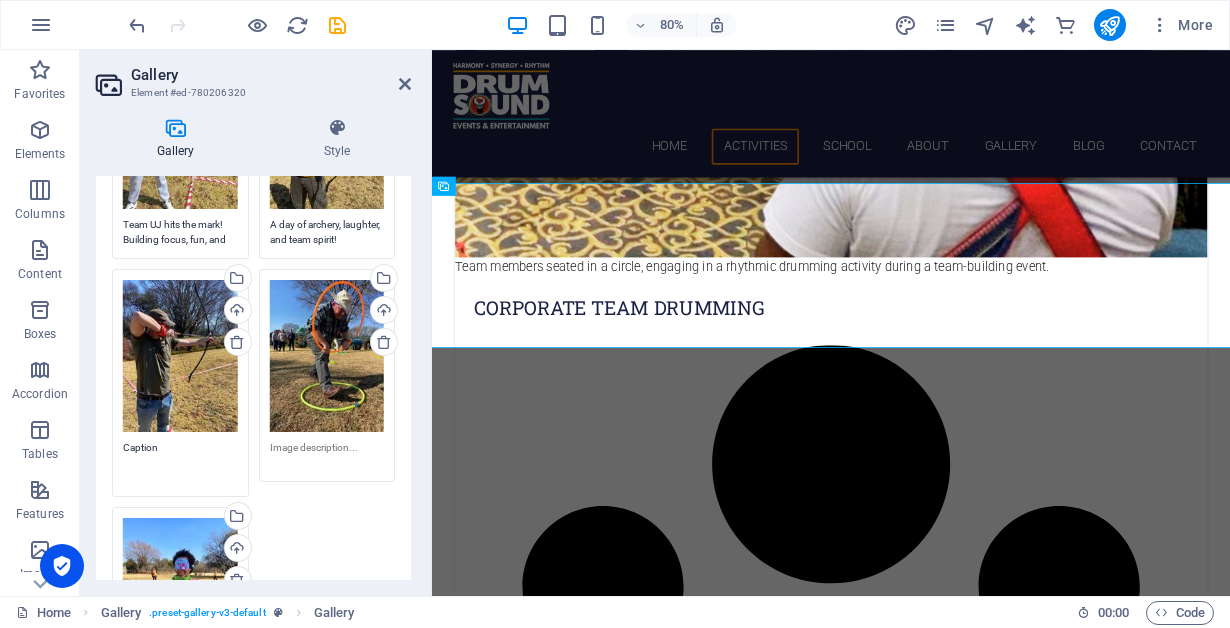click on "Caption" at bounding box center [180, 462] 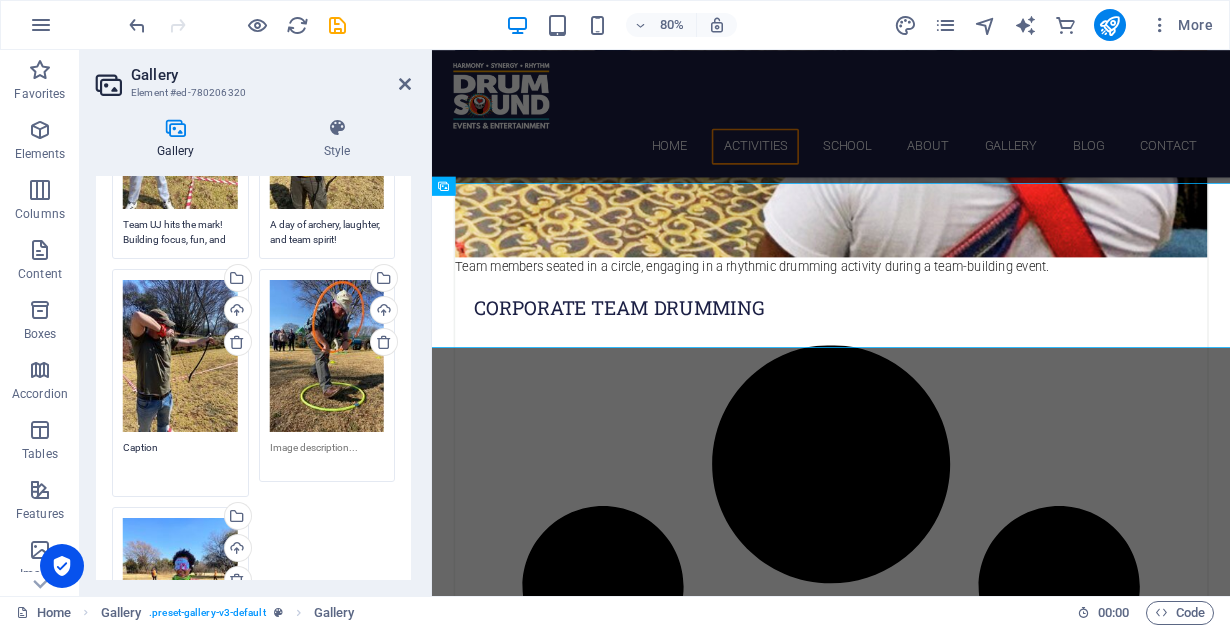 click on "Caption" at bounding box center [180, 462] 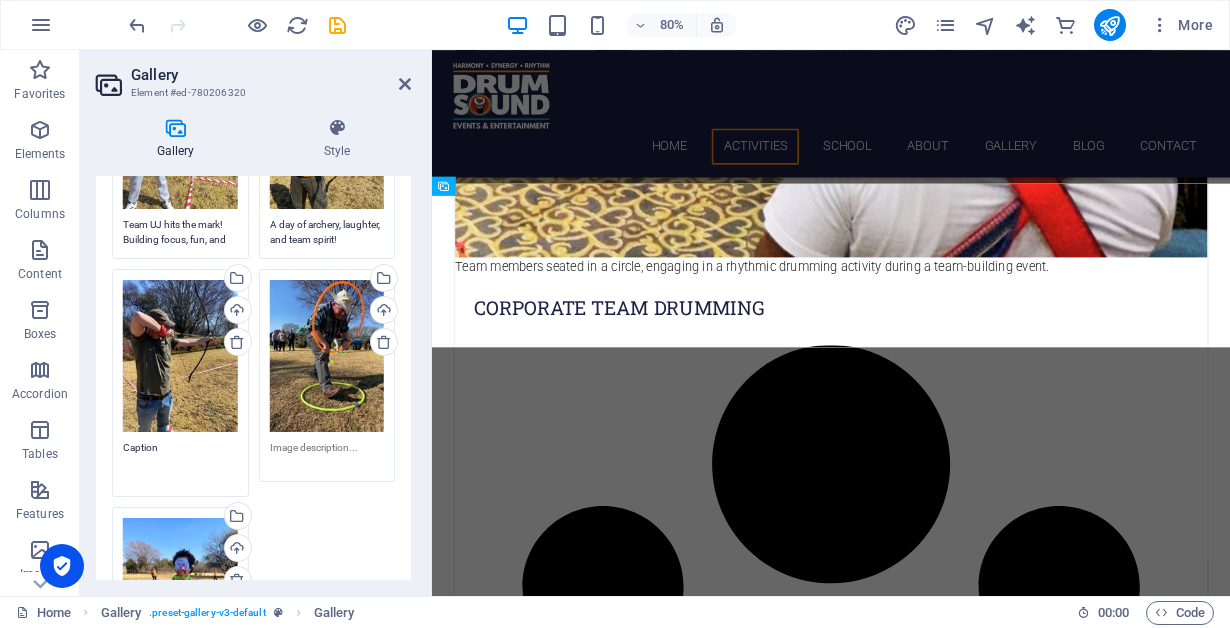 click on "Caption" at bounding box center (180, 462) 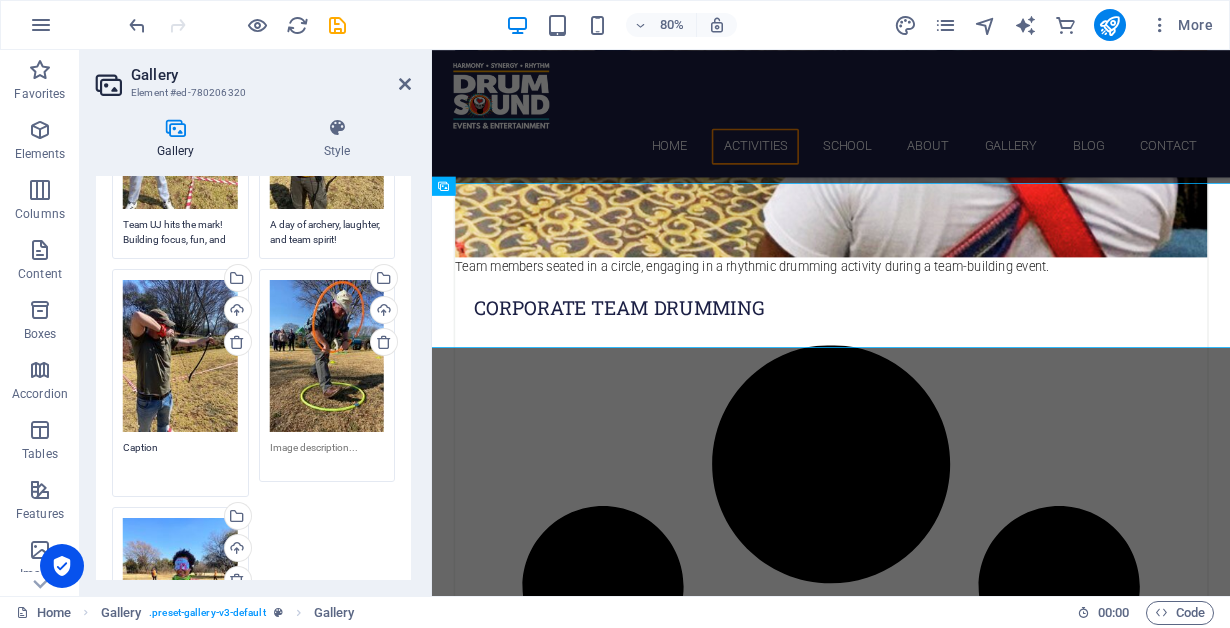 paste on "Aim. Release. Bond.
Team UJ takes team building to the next level!" 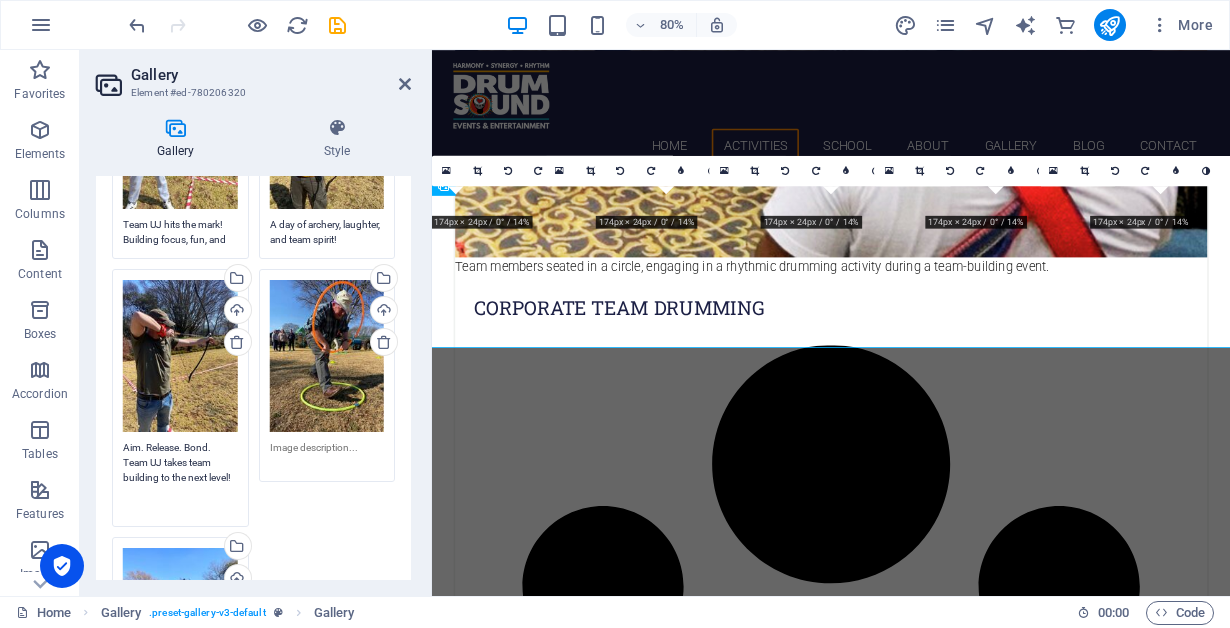 type on "Aim. Release. Bond.
Team UJ takes team building to the next level!" 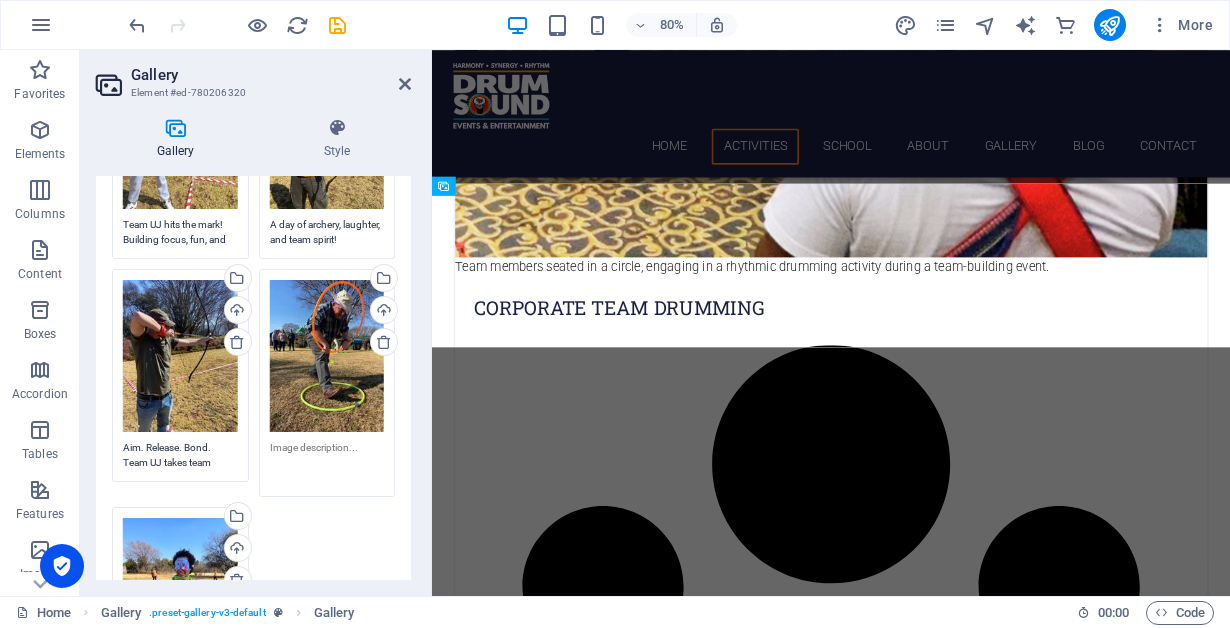 click at bounding box center [327, 462] 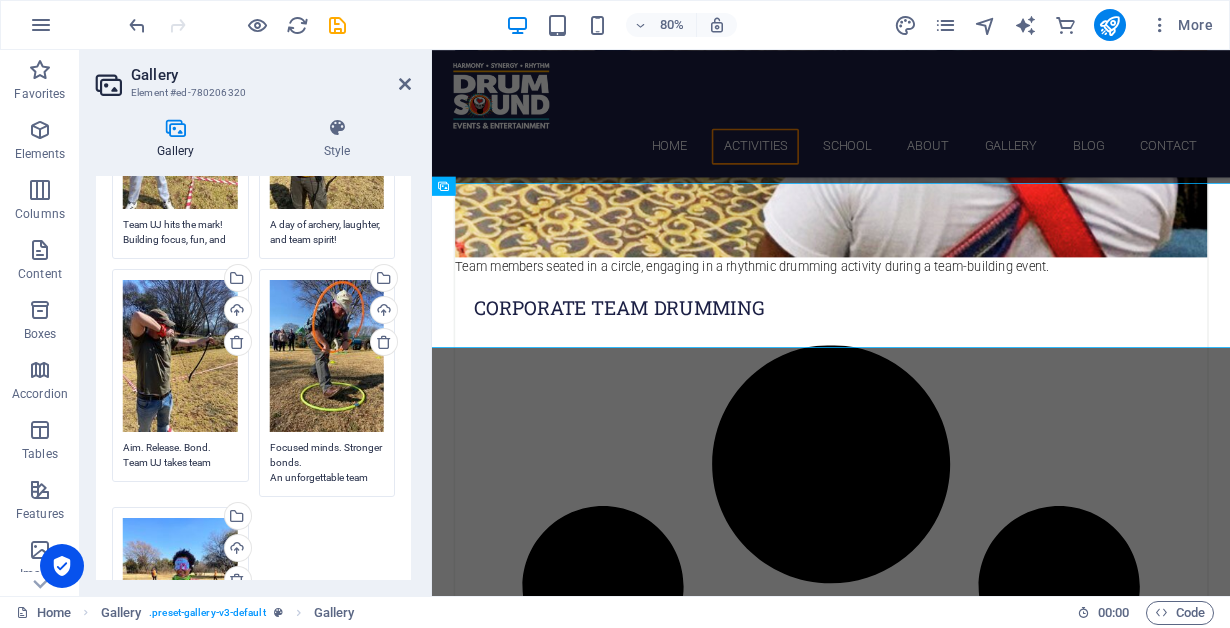 scroll, scrollTop: 0, scrollLeft: 0, axis: both 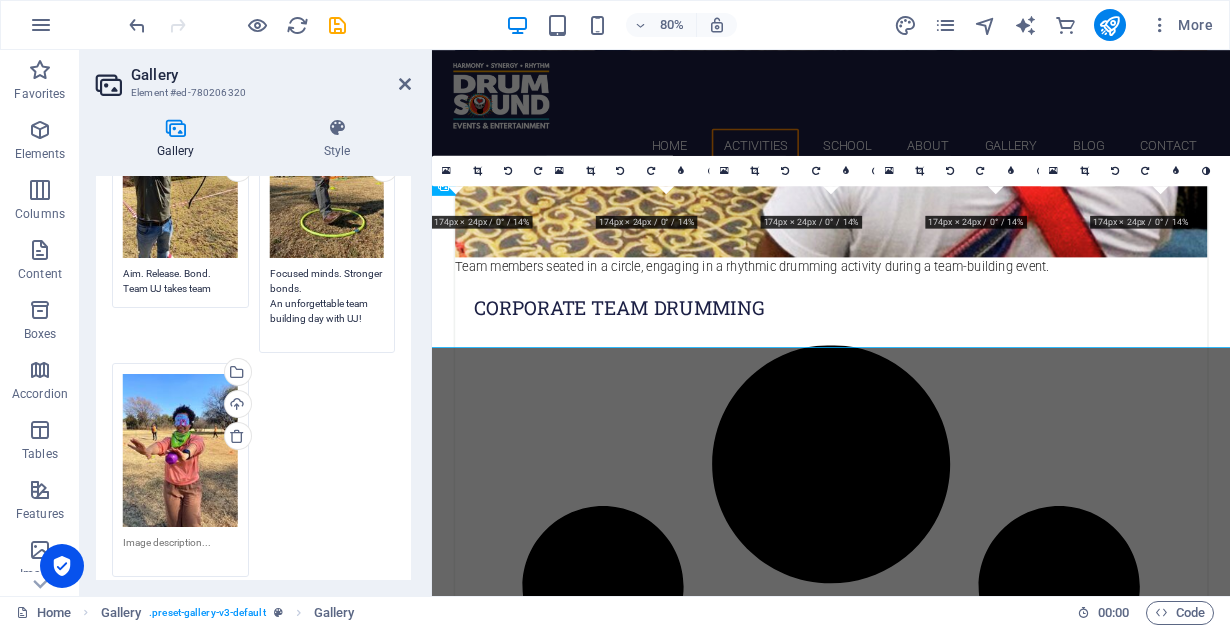 type on "Focused minds. Stronger bonds.
An unforgettable team building day with UJ!" 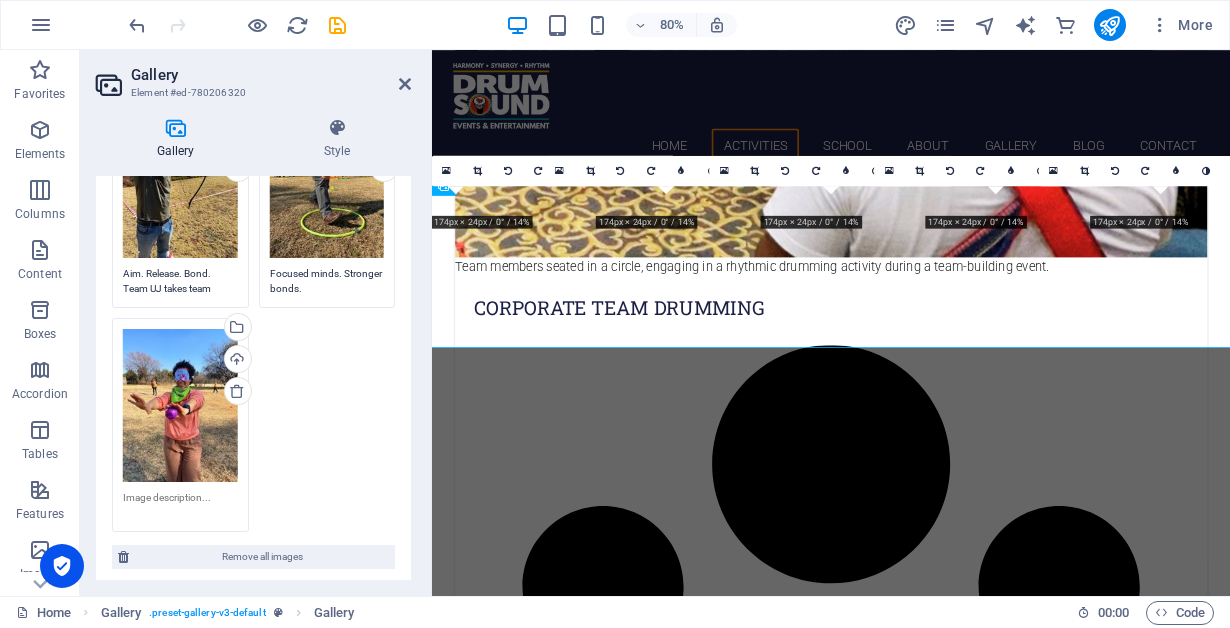 click on "Drag files here, click to choose files or select files from Files or our free stock photos & videos Select files from the file manager, stock photos, or upload file(s) Upload Team UJ hits the mark!
Building focus, fun, and teamwork one arrow at a time. Drag files here, click to choose files or select files from Files or our free stock photos & videos Select files from the file manager, stock photos, or upload file(s) Upload On target for better teamwork
A day of archery, laughter, and team spirit! Drag files here, click to choose files or select files from Files or our free stock photos & videos Select files from the file manager, stock photos, or upload file(s) Upload Aim. Release. Bond.
Team UJ takes team building to the next level! Drag files here, click to choose files or select files from Files or our free stock photos & videos Select files from the file manager, stock photos, or upload file(s) Upload Focused minds. Stronger bonds.
An unforgettable team building day with UJ! Upload" at bounding box center [253, 202] 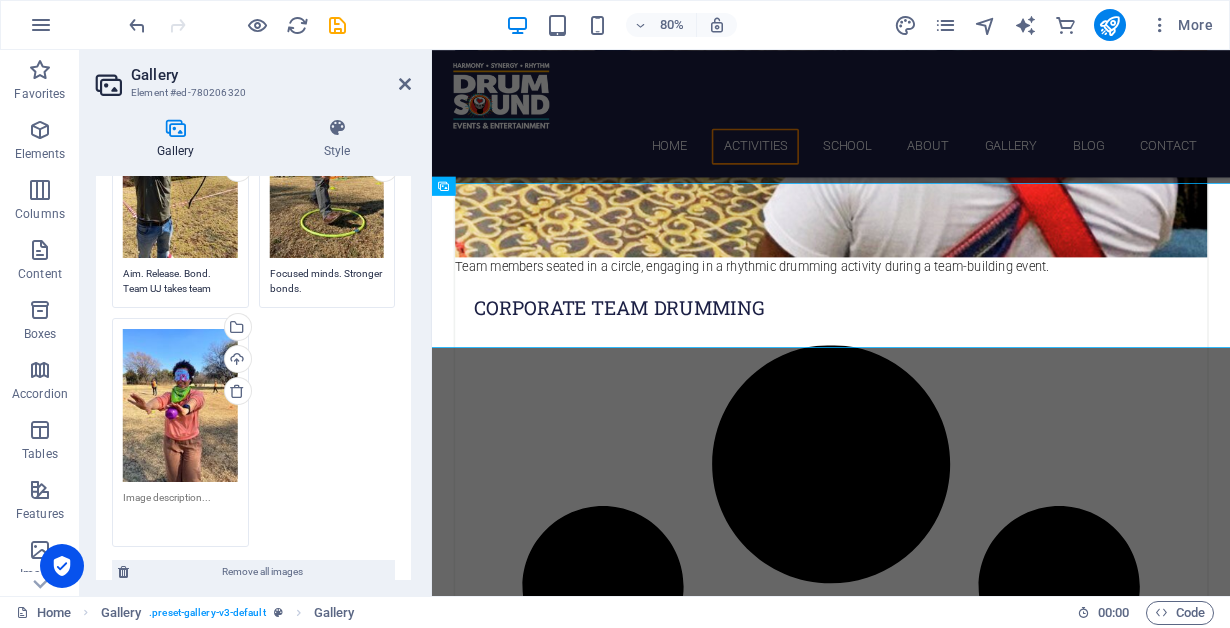click at bounding box center [180, 512] 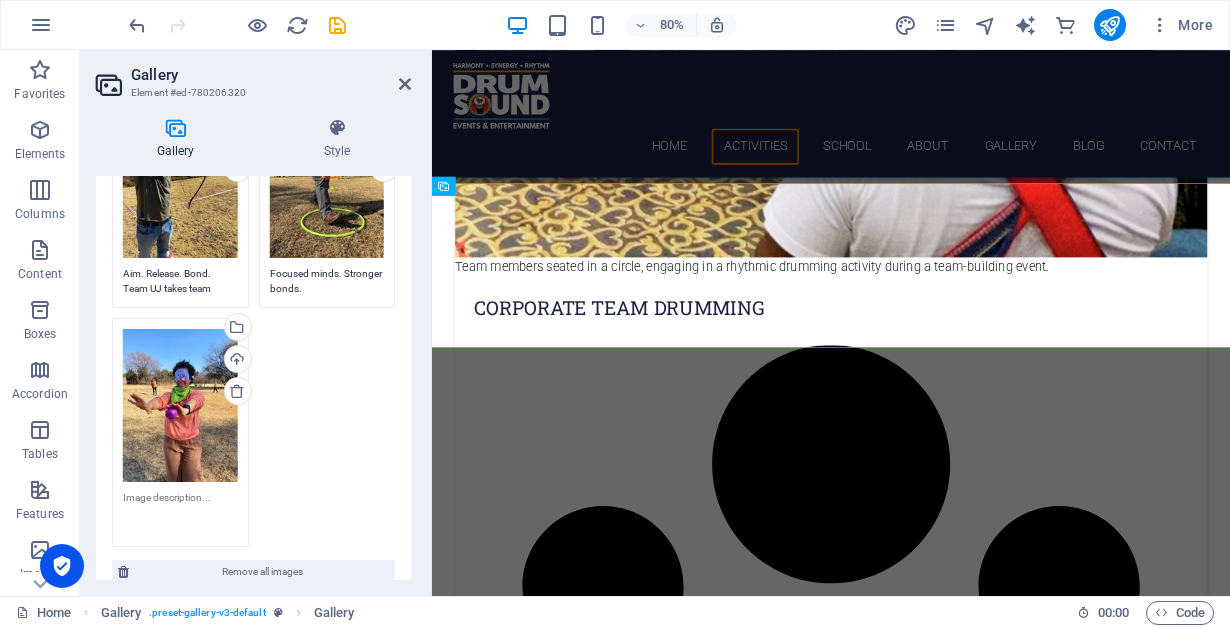 paste on "Collaboration Creates Clarity
Find your way by listening, trusting, and building together." 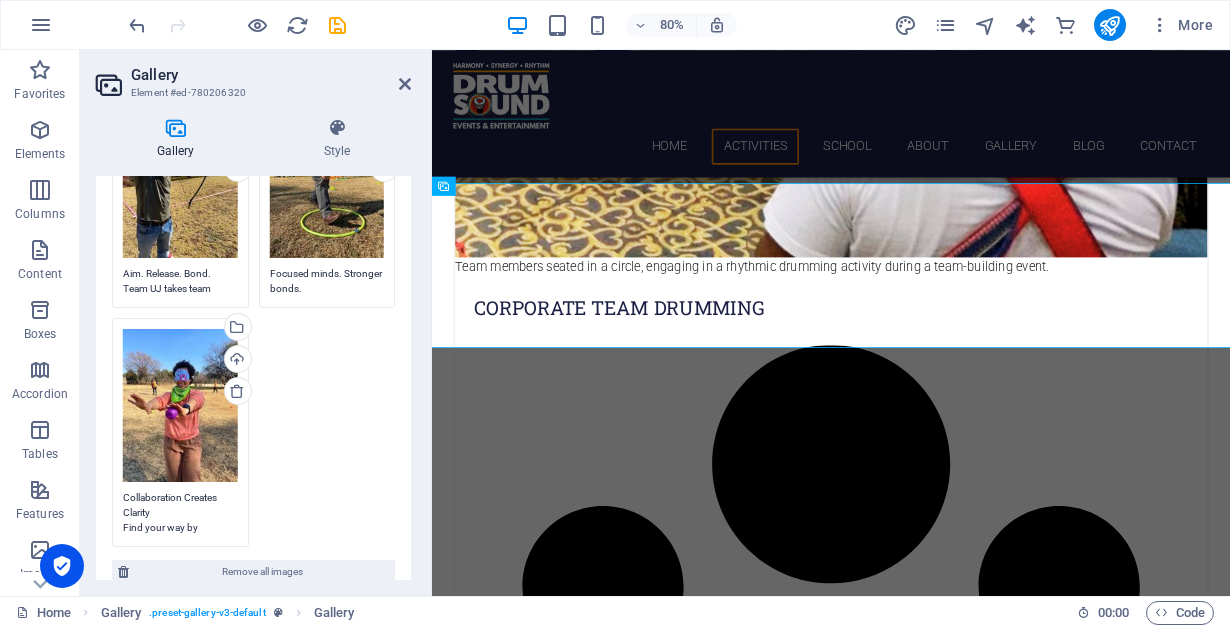 scroll, scrollTop: 0, scrollLeft: 0, axis: both 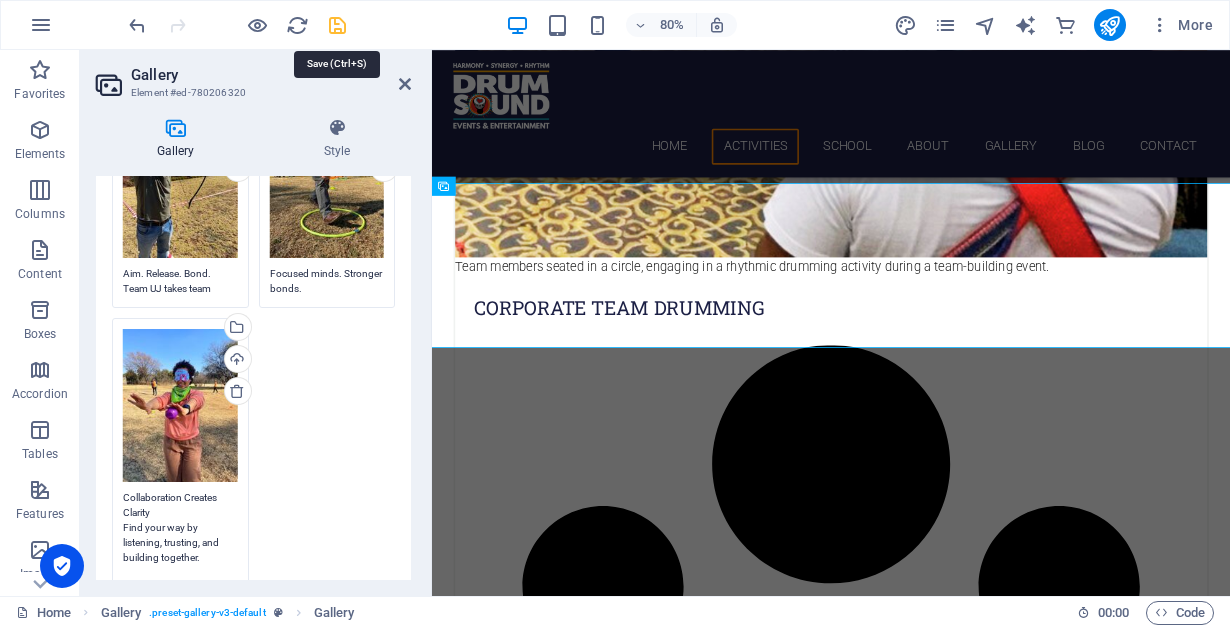 type on "Collaboration Creates Clarity
Find your way by listening, trusting, and building together." 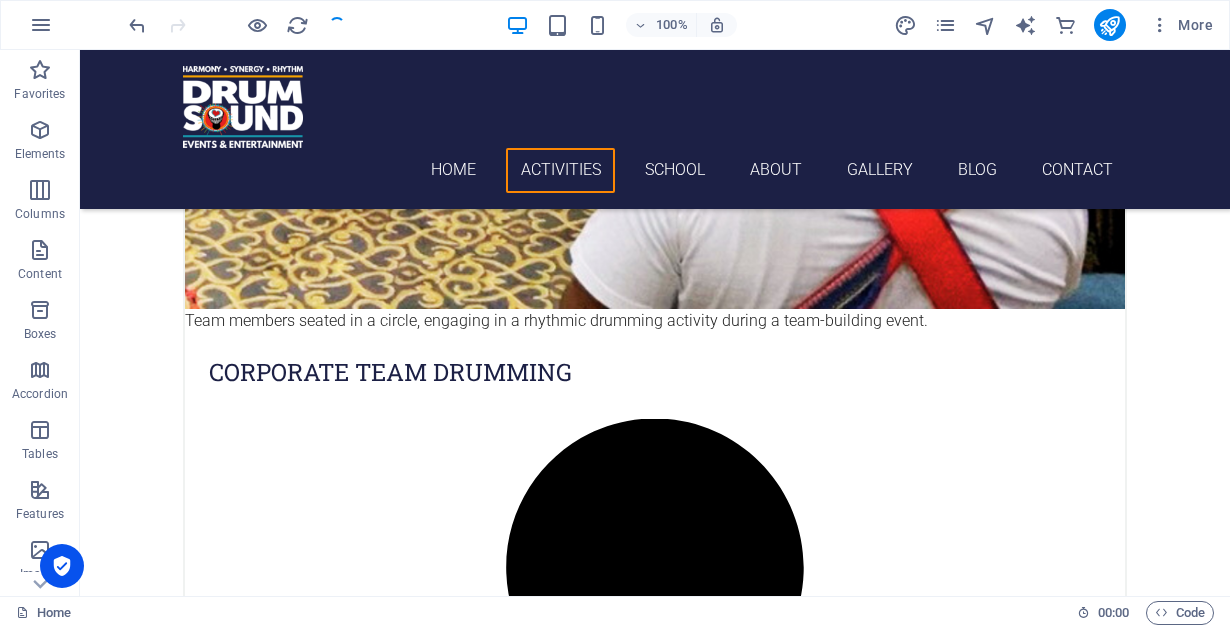 scroll, scrollTop: 2703, scrollLeft: 0, axis: vertical 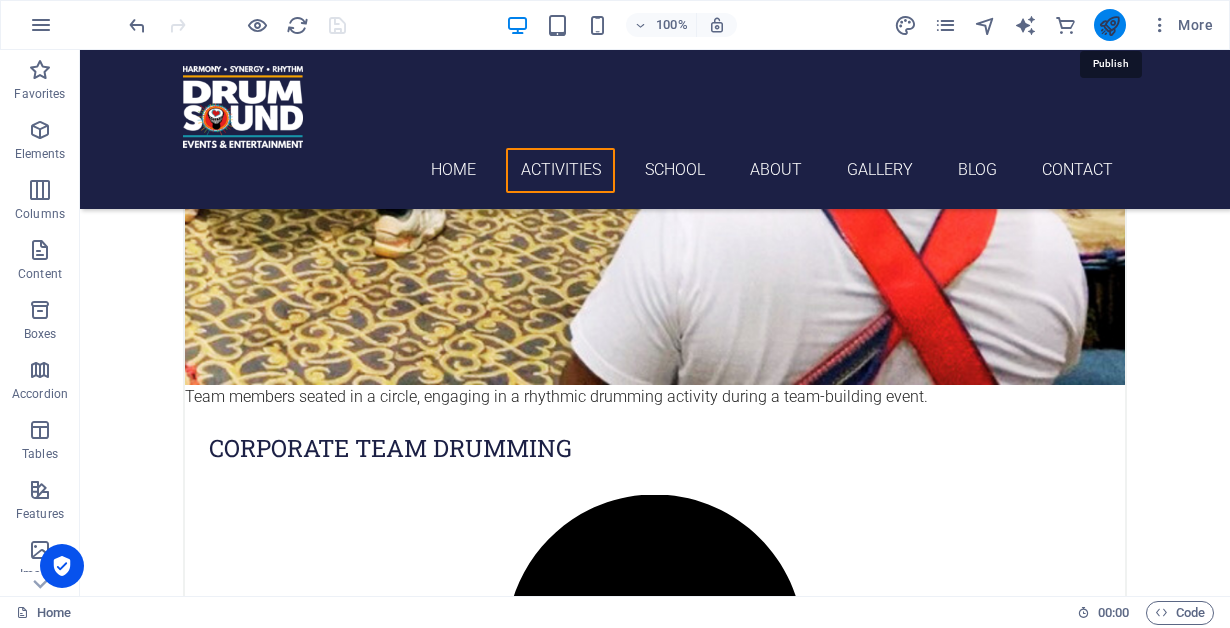click at bounding box center [1109, 25] 